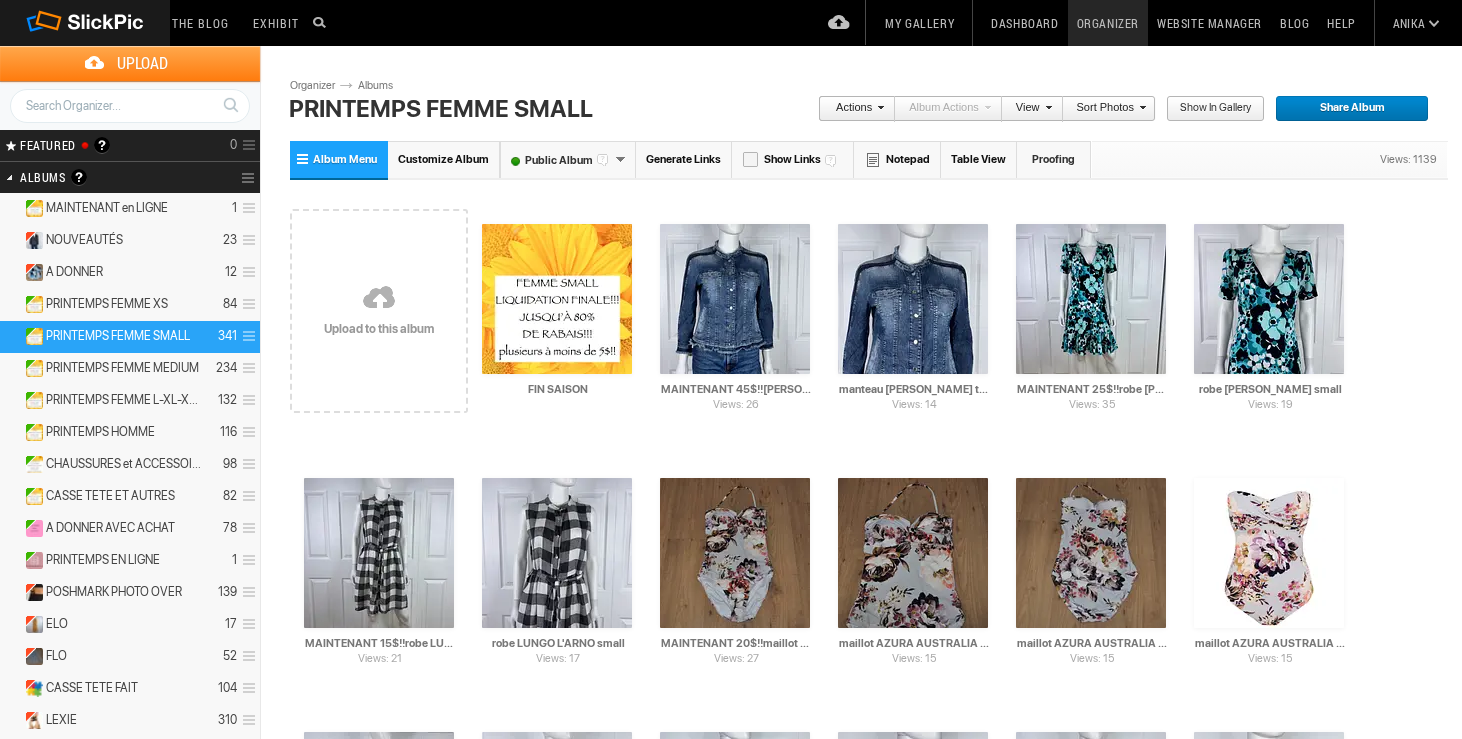 scroll, scrollTop: 0, scrollLeft: 0, axis: both 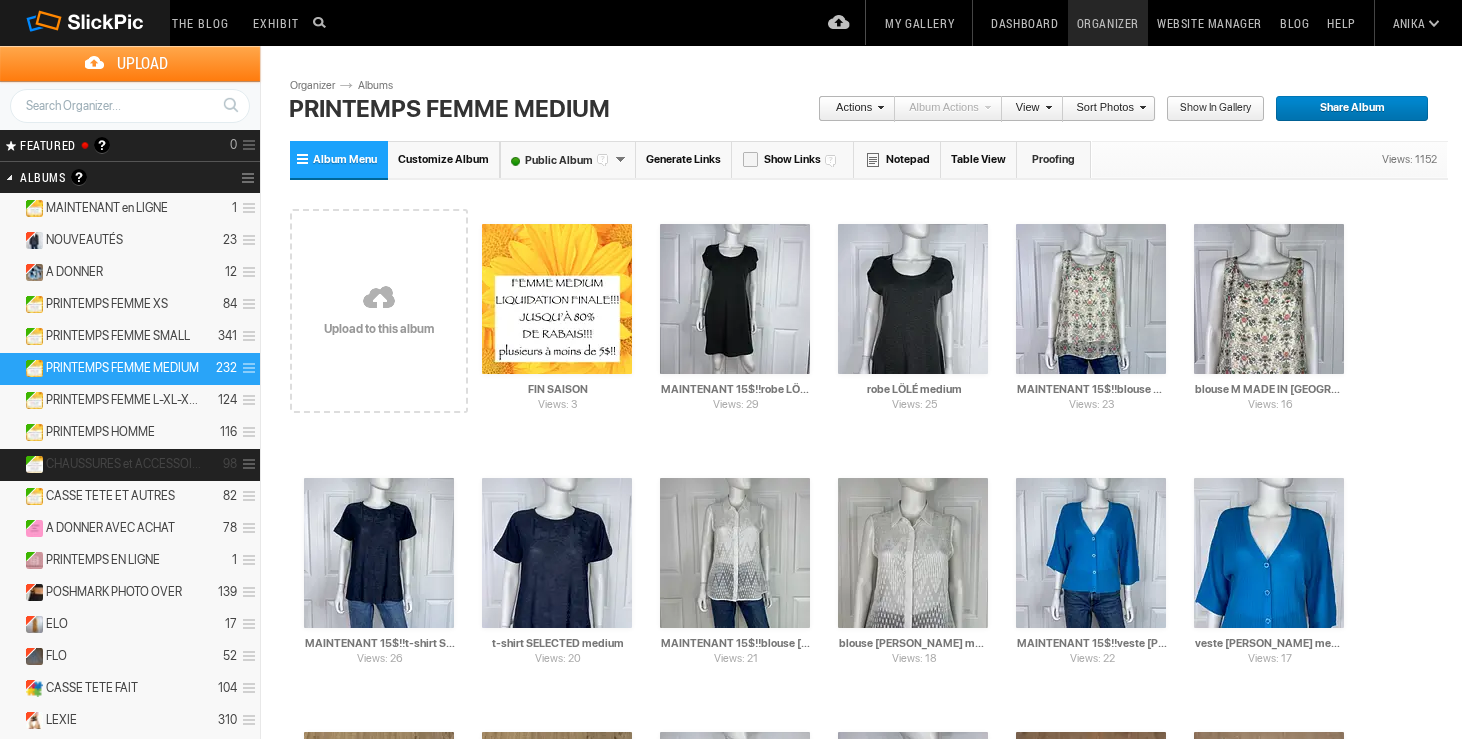 click on "CHAUSSURES et ACCESSOIRES" at bounding box center (124, 464) 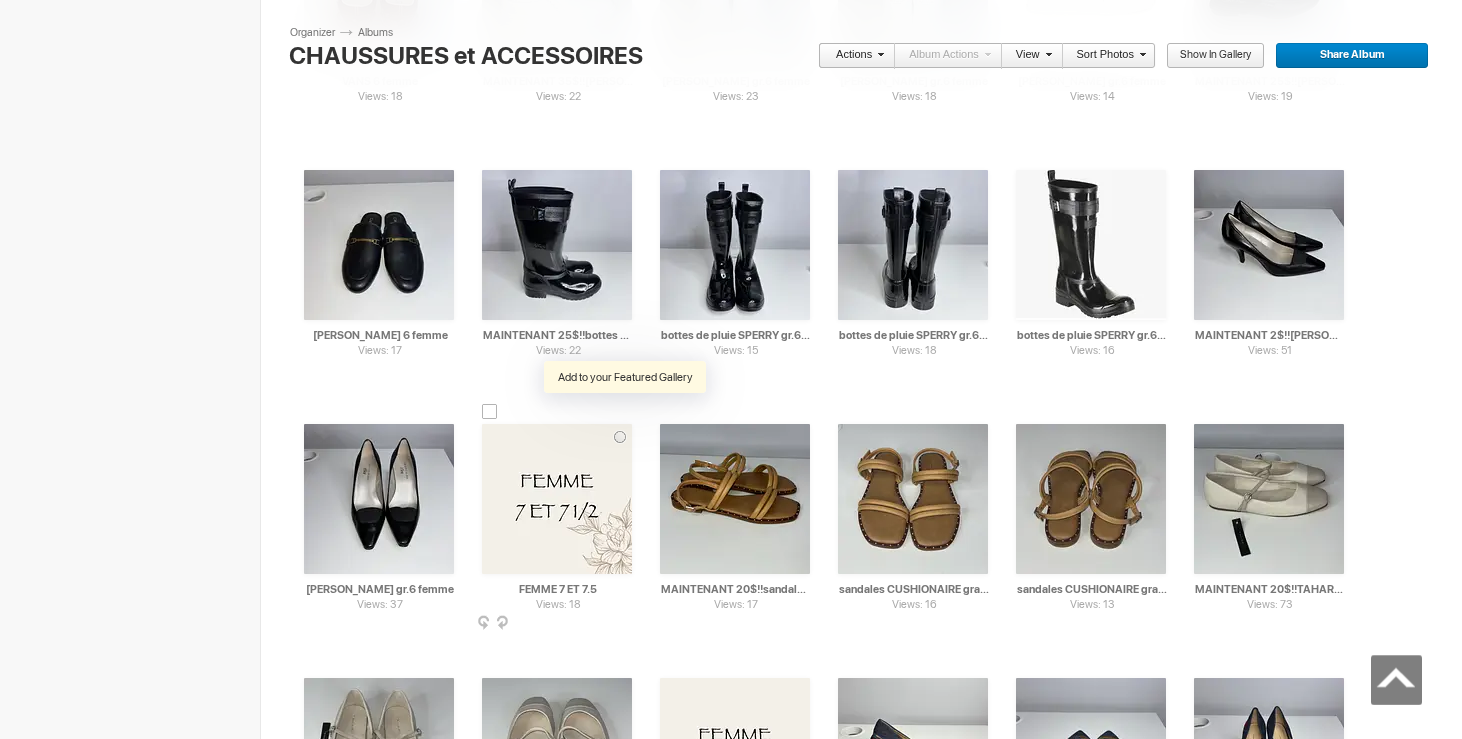 scroll, scrollTop: 2322, scrollLeft: 0, axis: vertical 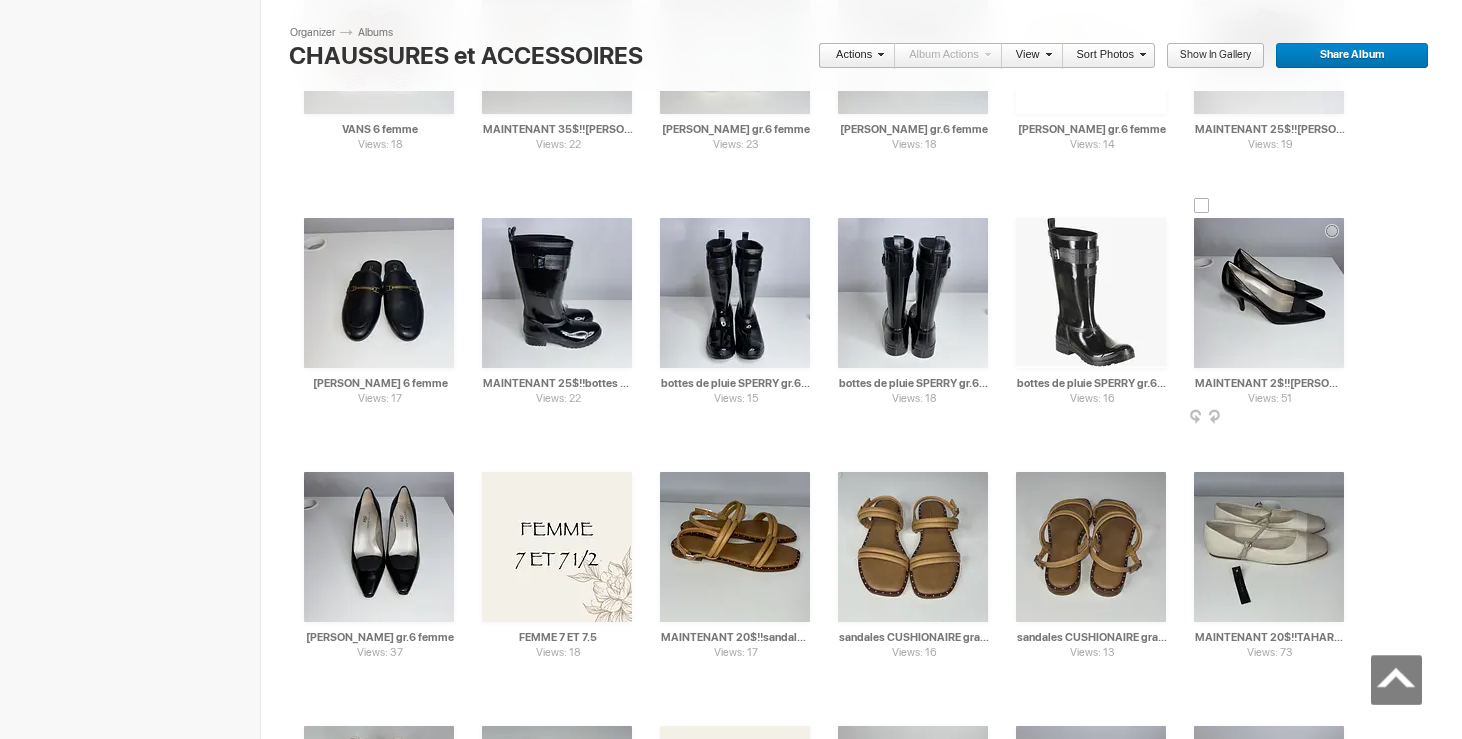 click at bounding box center (1202, 206) 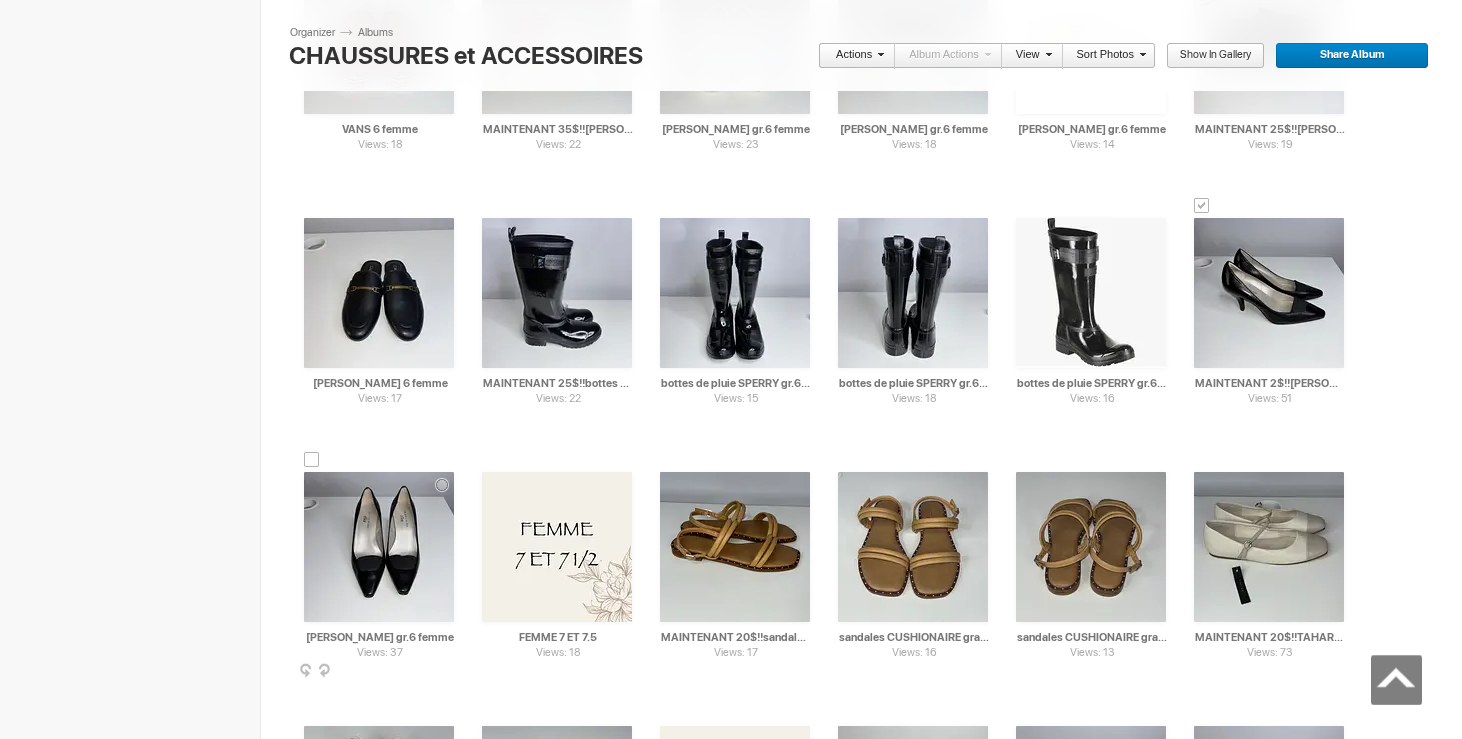 click at bounding box center [312, 460] 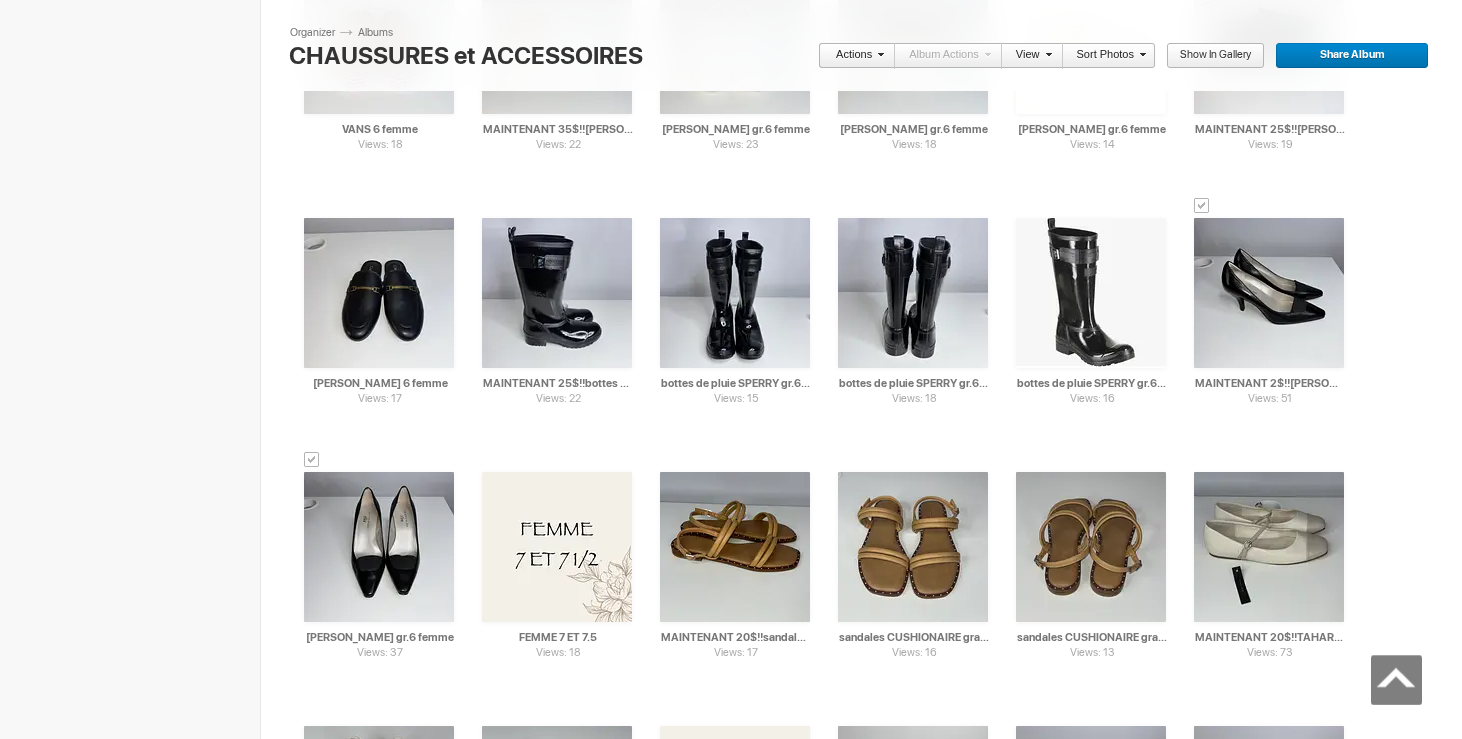 click at bounding box center (878, 54) 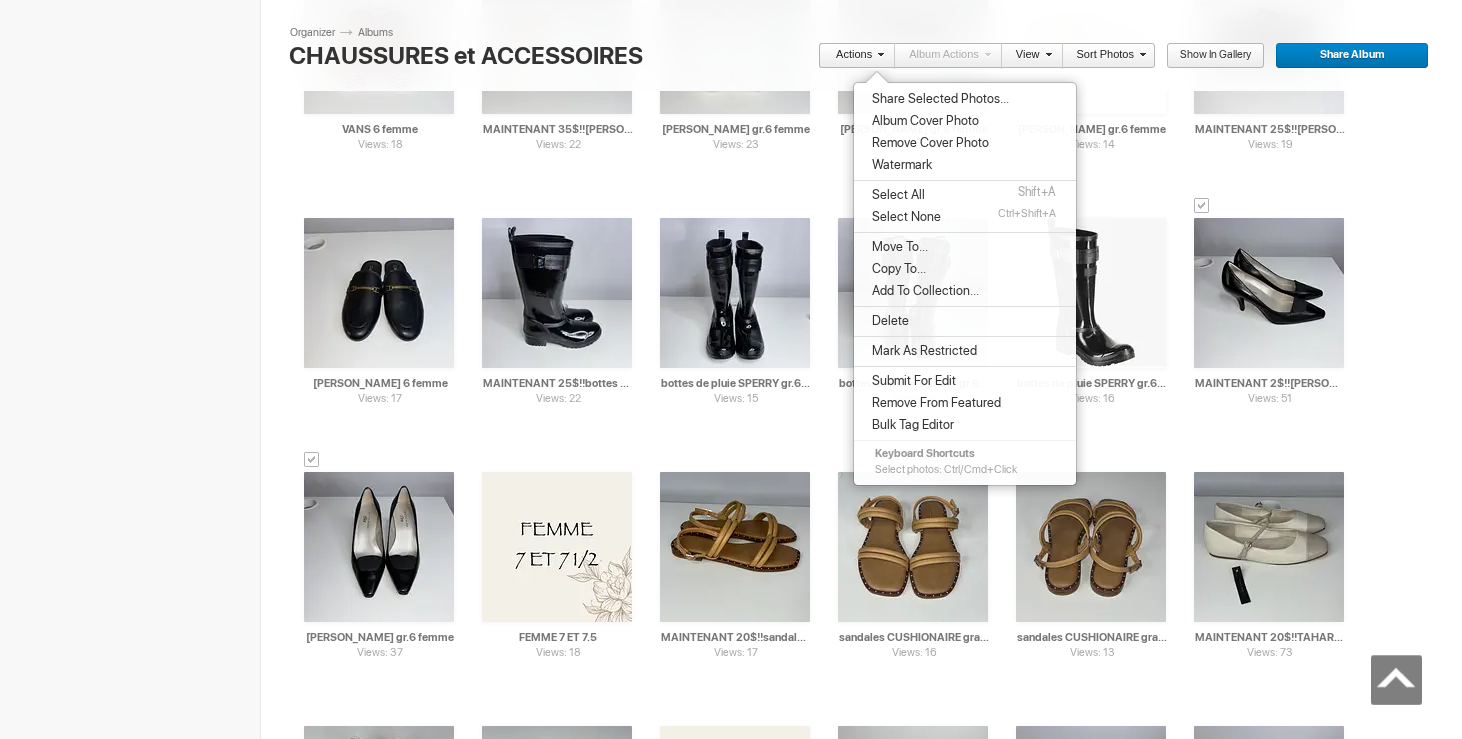 click on "Move To..." at bounding box center (897, 247) 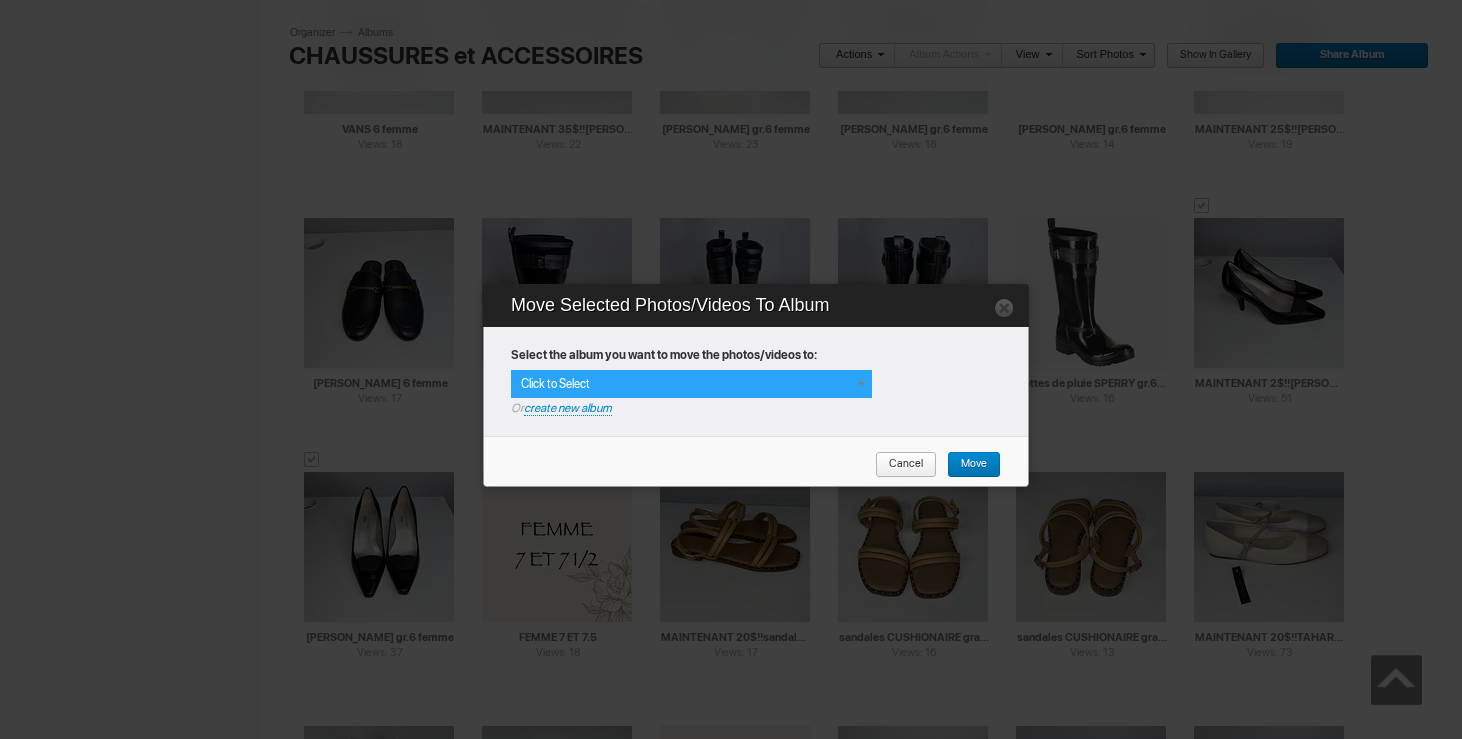 click at bounding box center [861, 384] 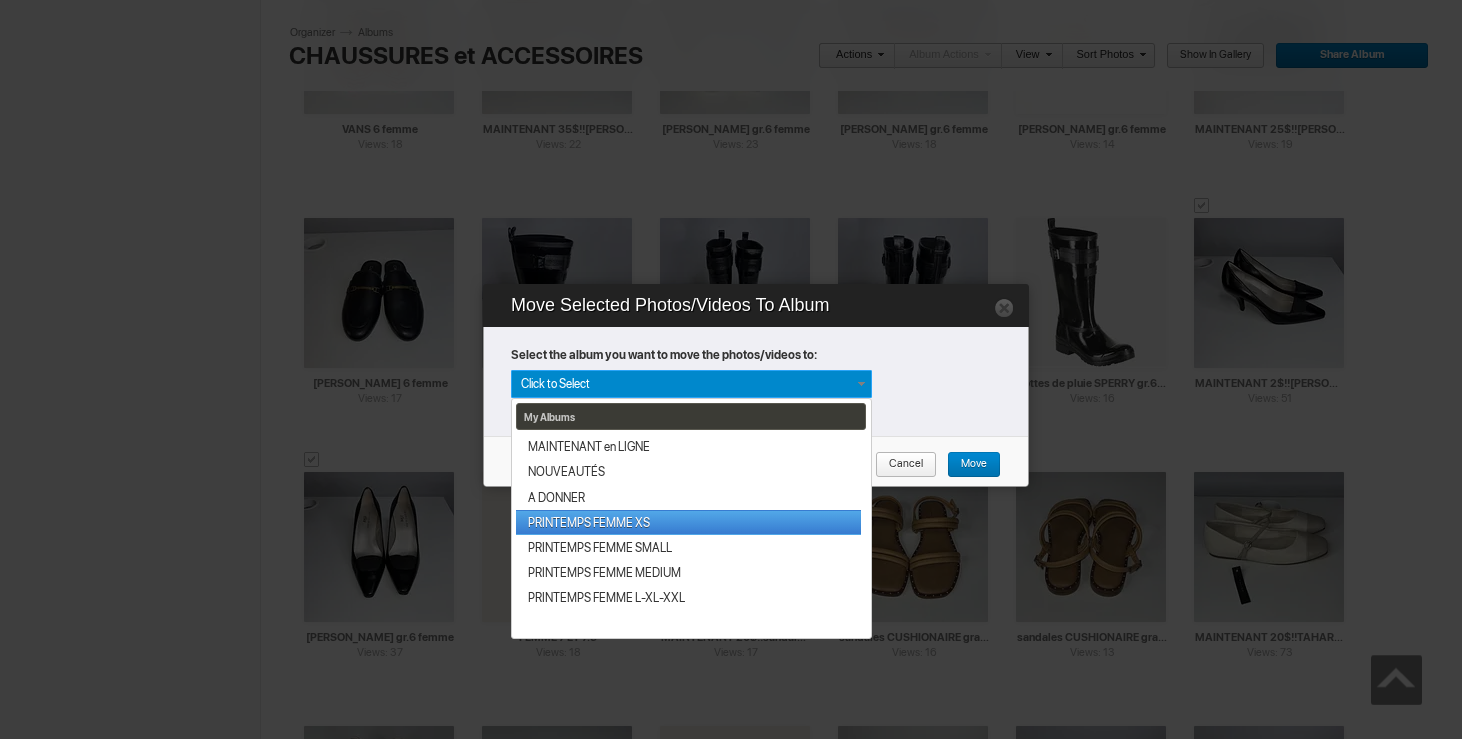 scroll, scrollTop: 340, scrollLeft: 0, axis: vertical 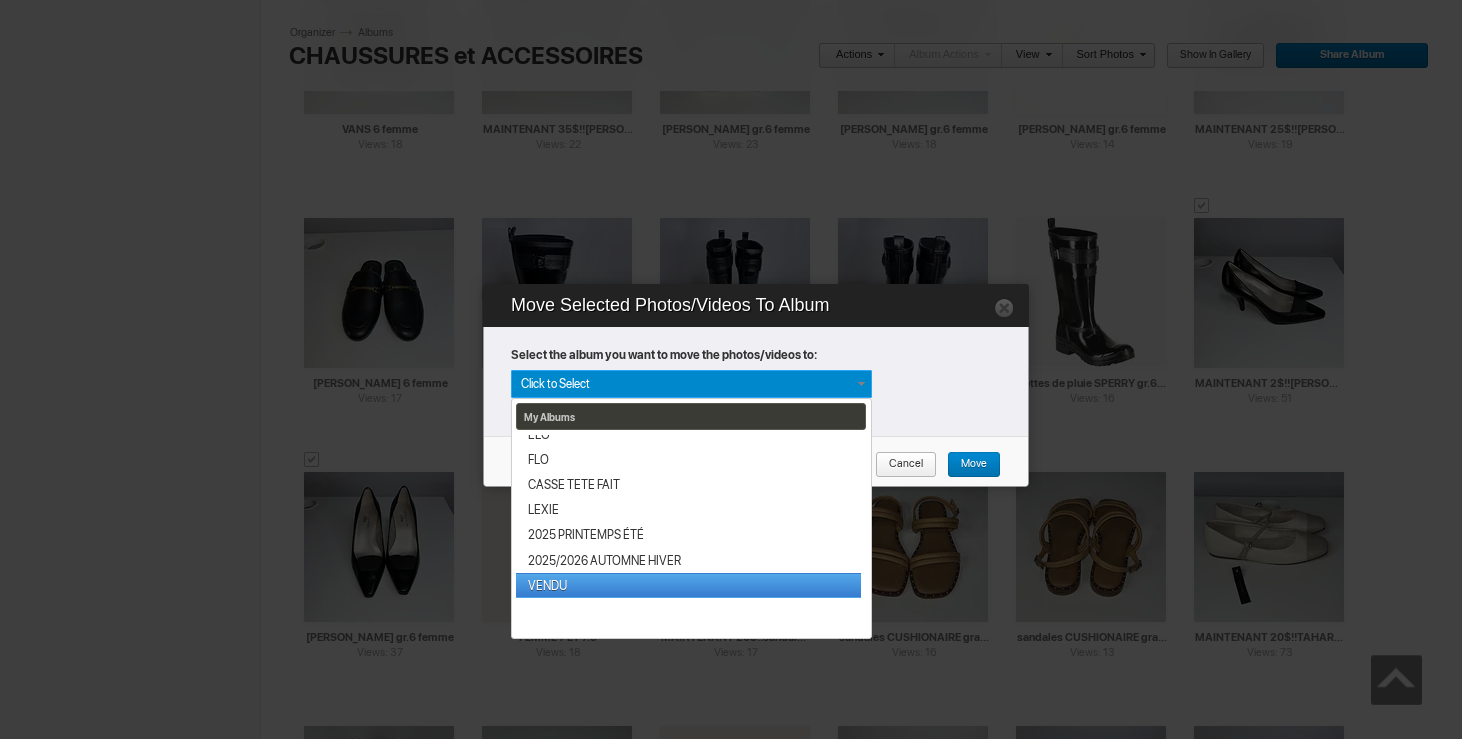 click on "VENDU" at bounding box center [688, 585] 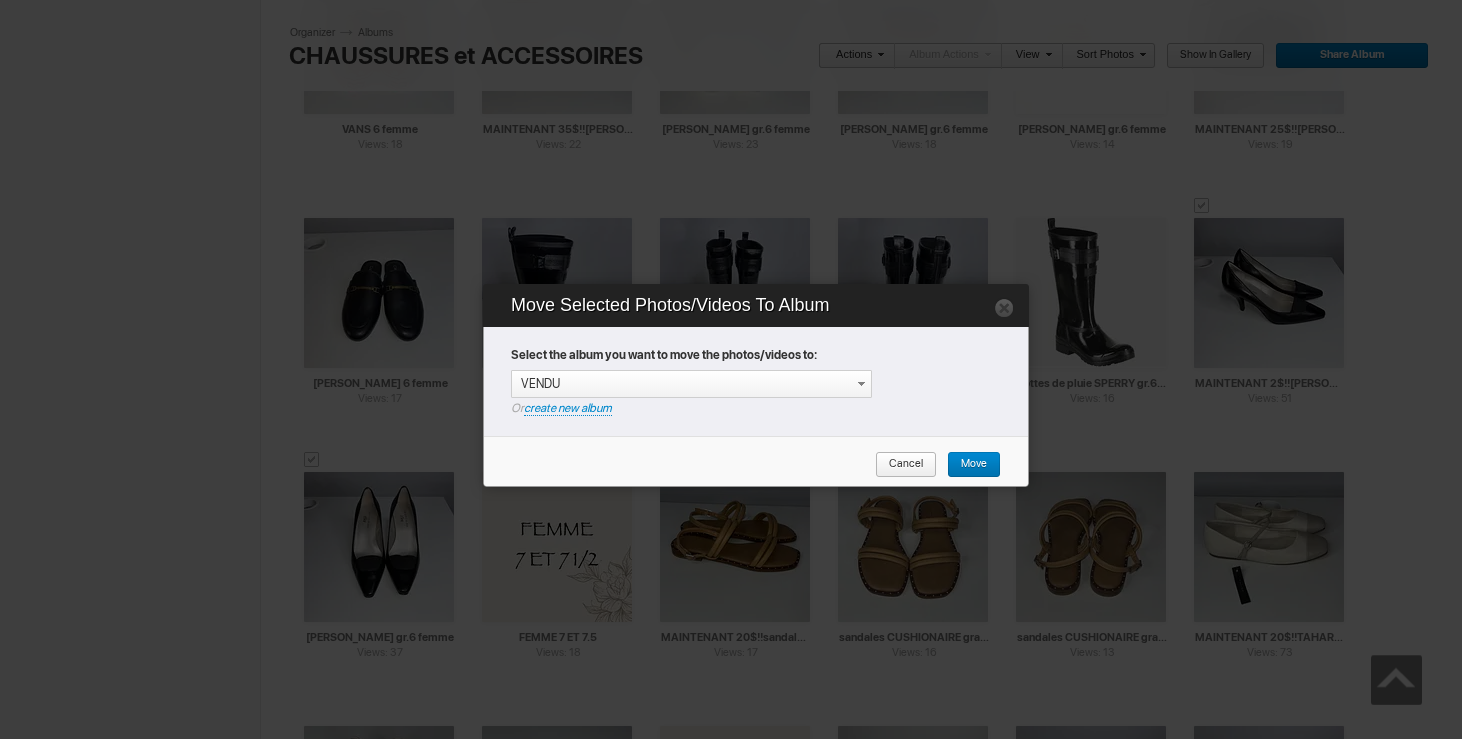 click on "Move" at bounding box center (974, 465) 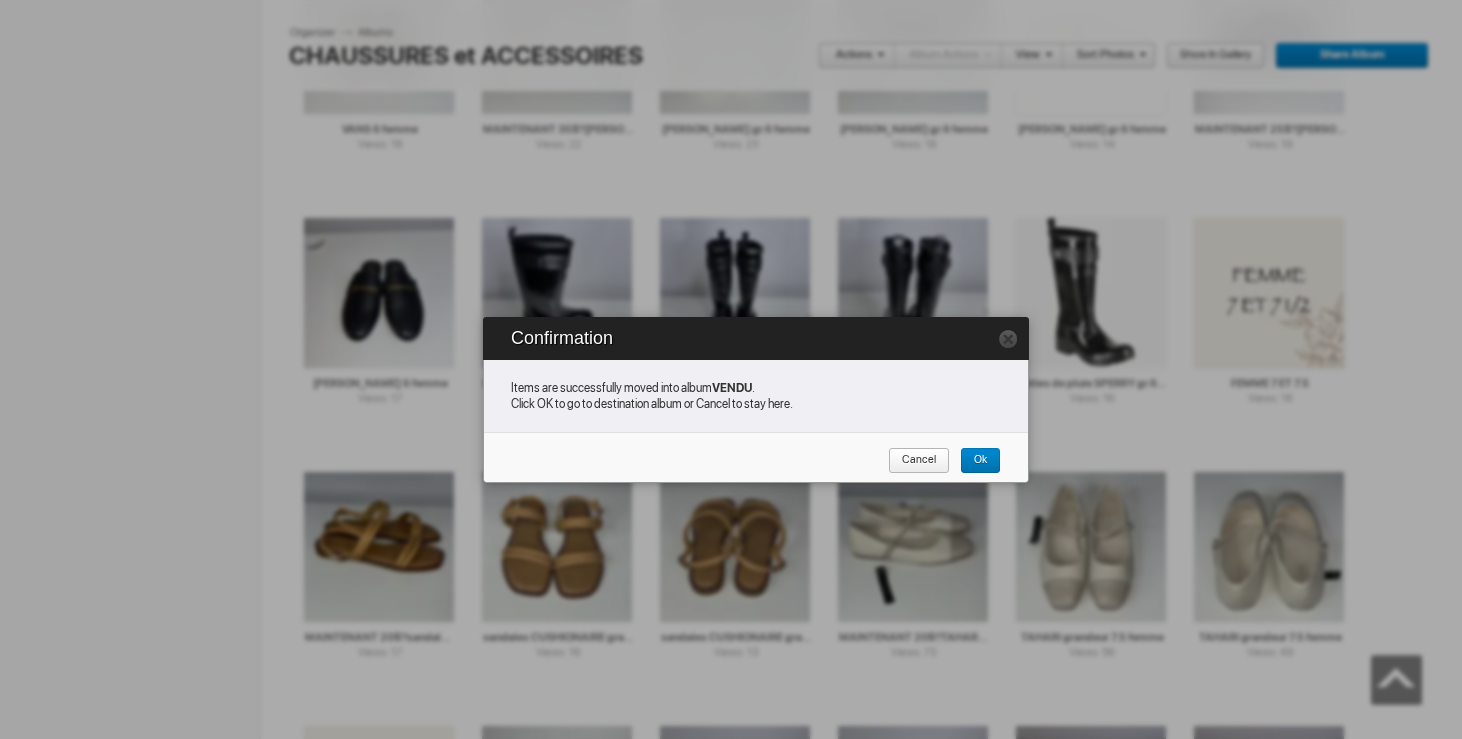 click on "Cancel Ok" at bounding box center (761, 447) 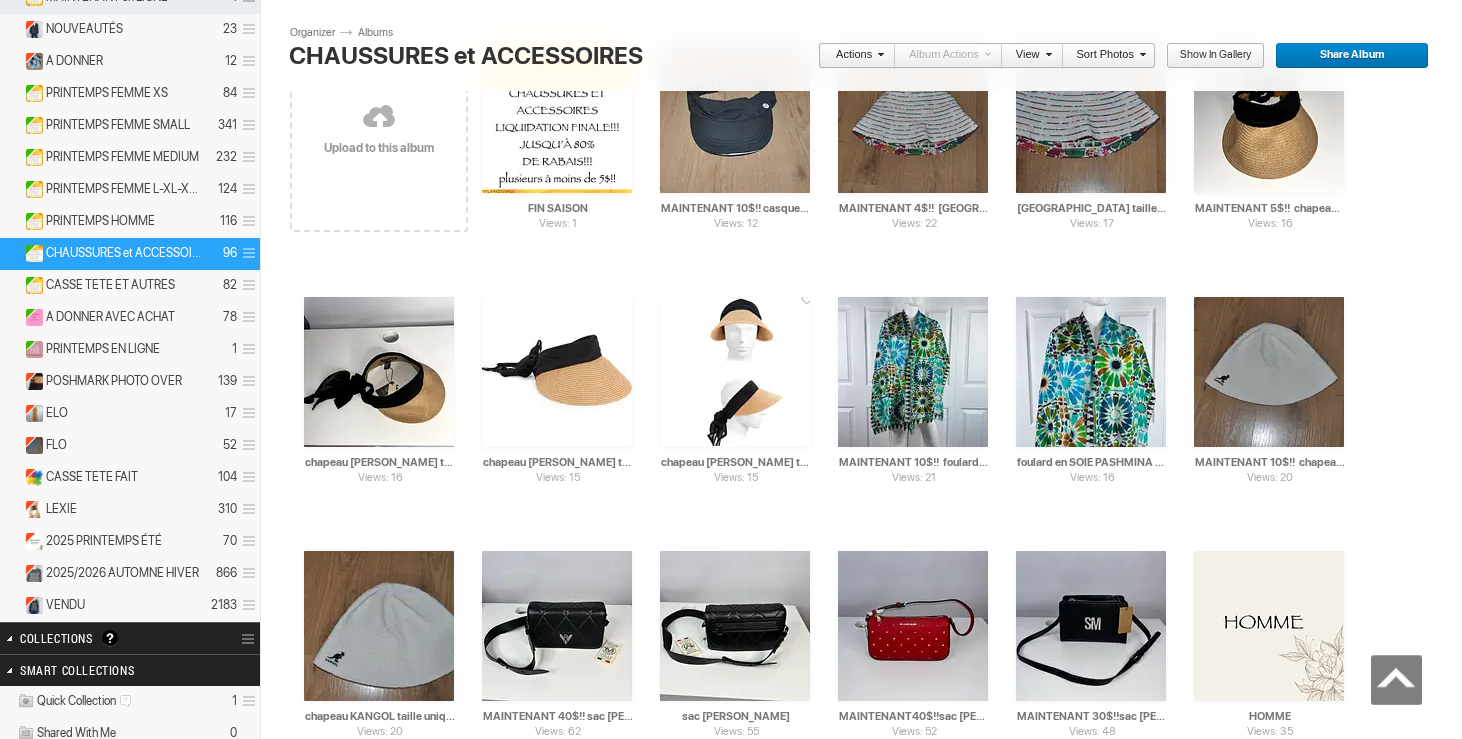scroll, scrollTop: 0, scrollLeft: 0, axis: both 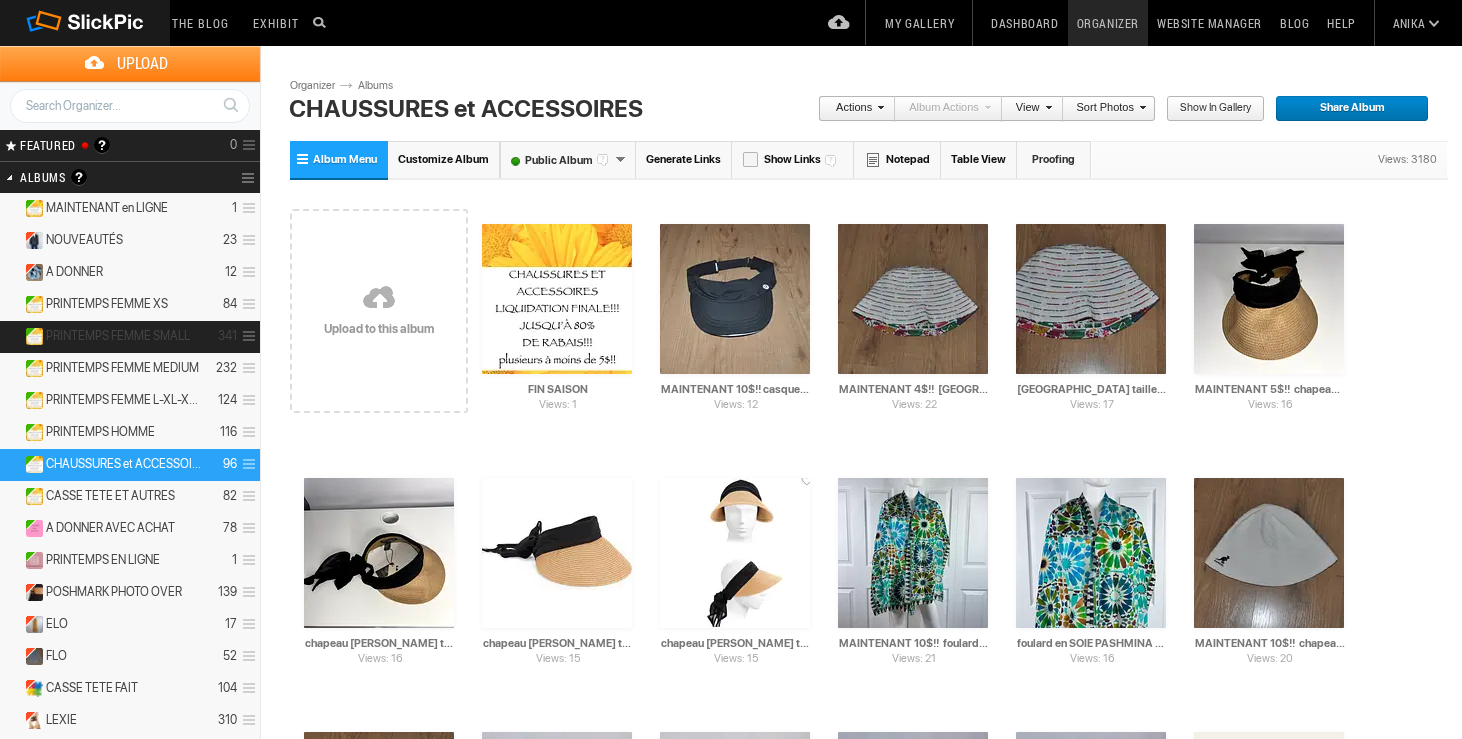 click on "PRINTEMPS FEMME SMALL" at bounding box center (118, 336) 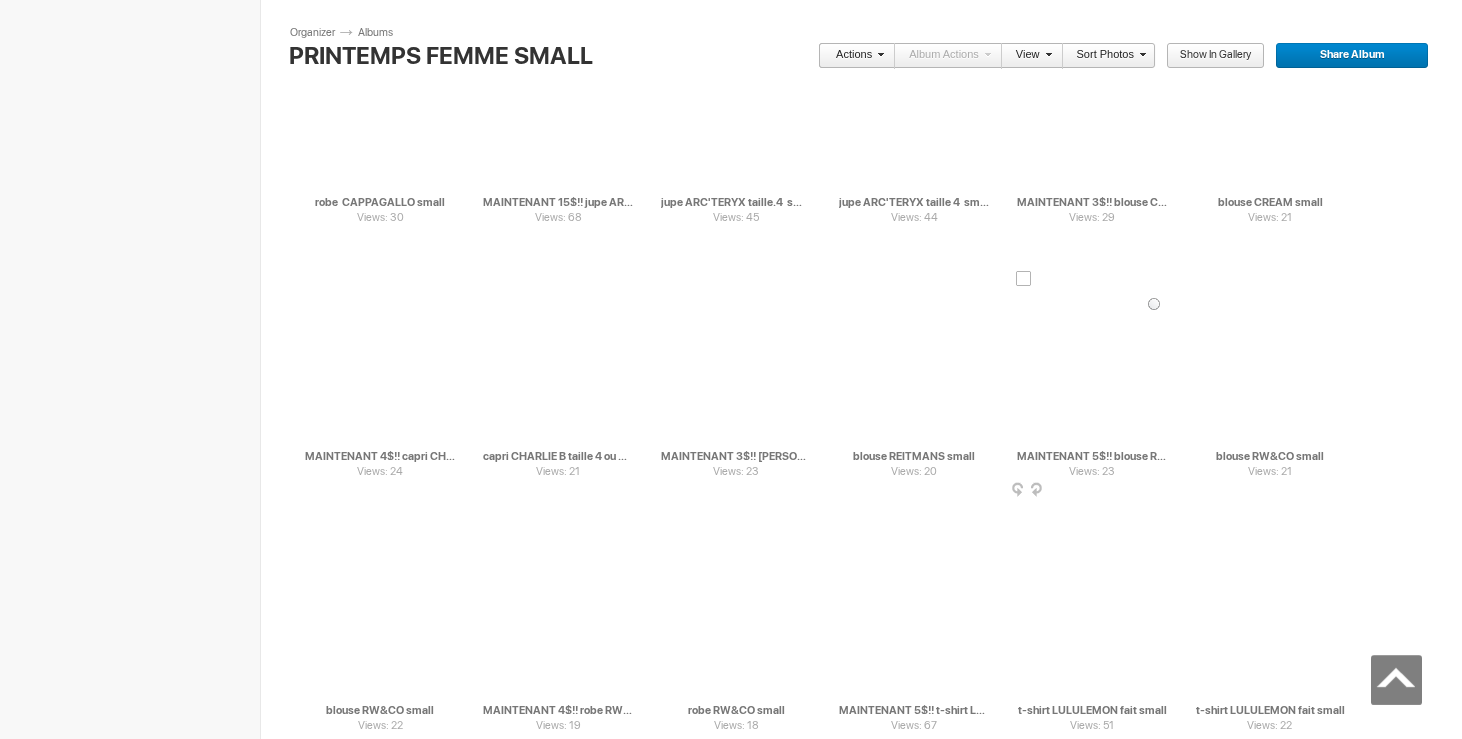scroll, scrollTop: 9794, scrollLeft: 0, axis: vertical 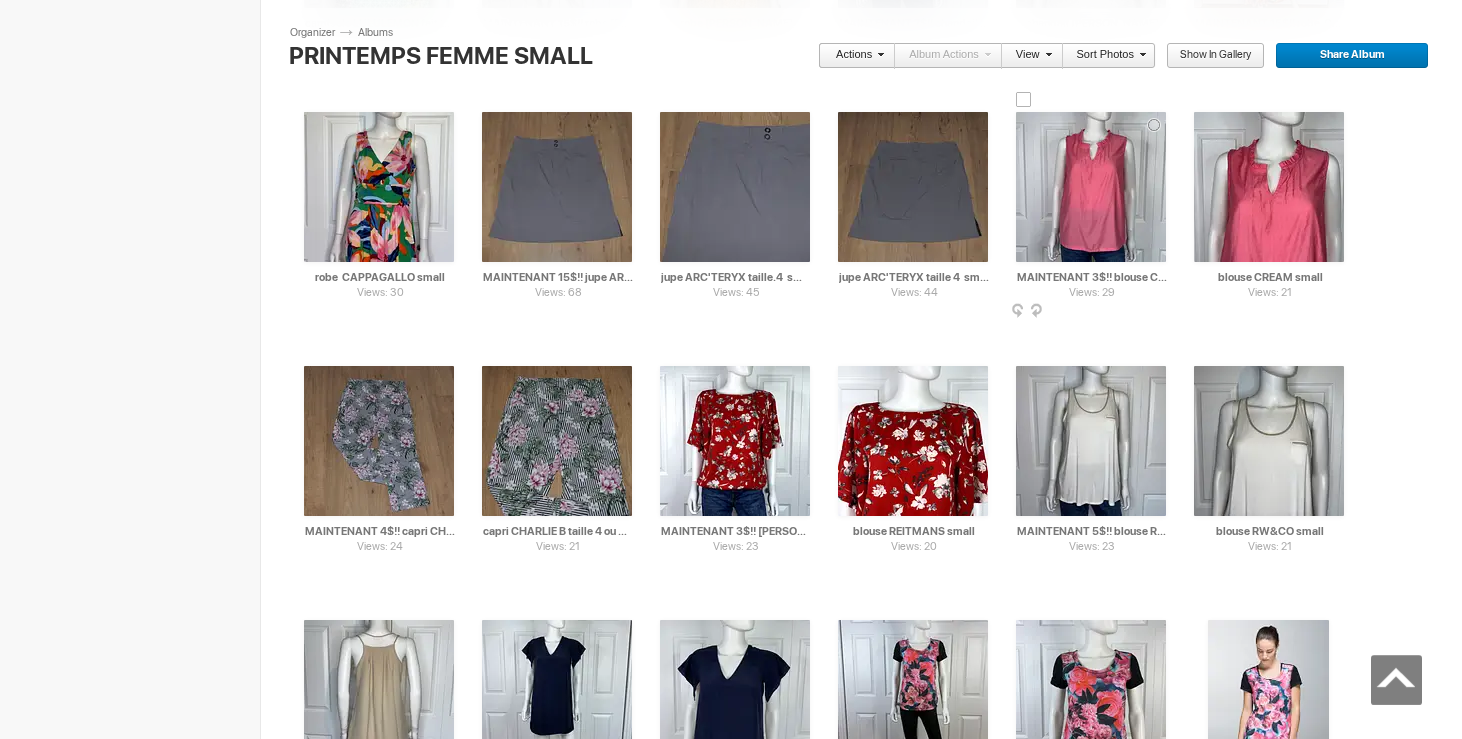 click at bounding box center [1091, 187] 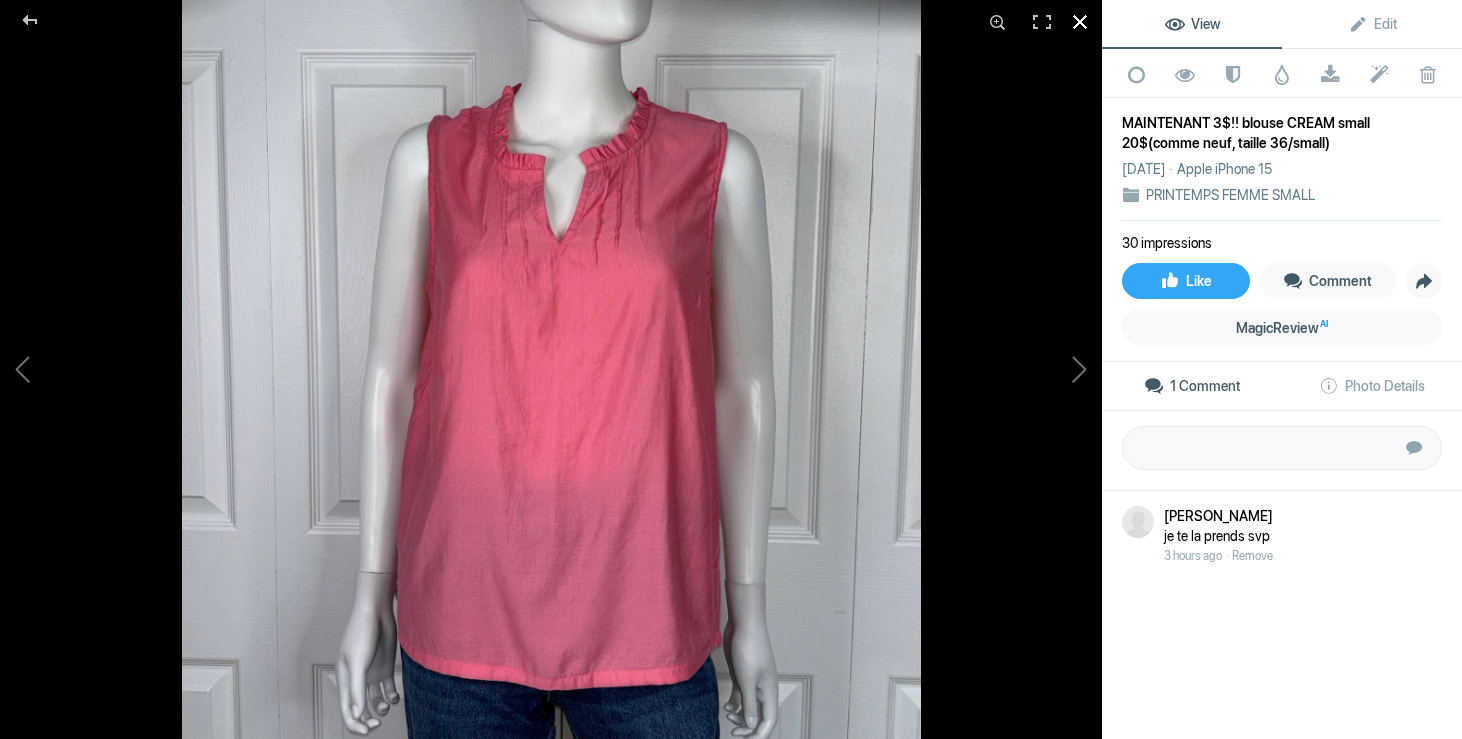click 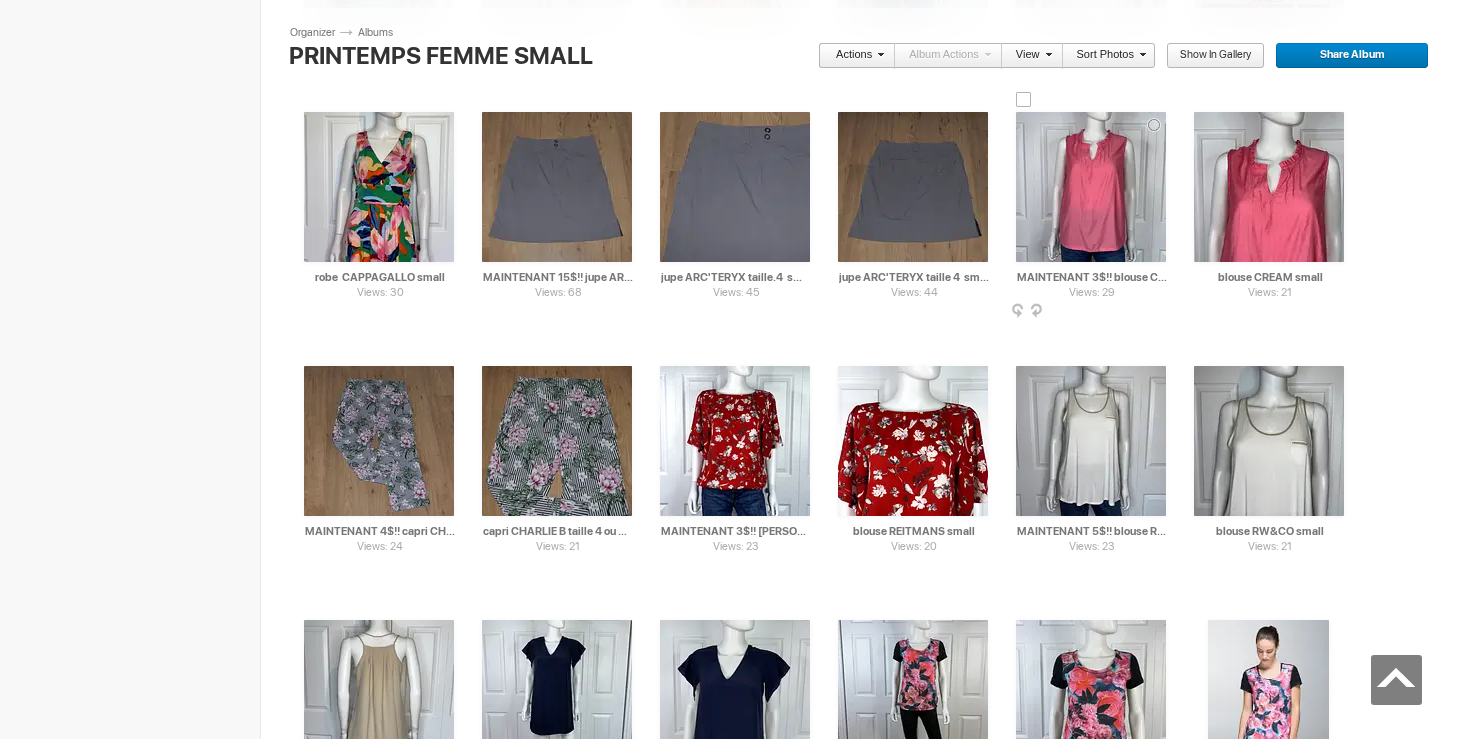 click at bounding box center (1024, 100) 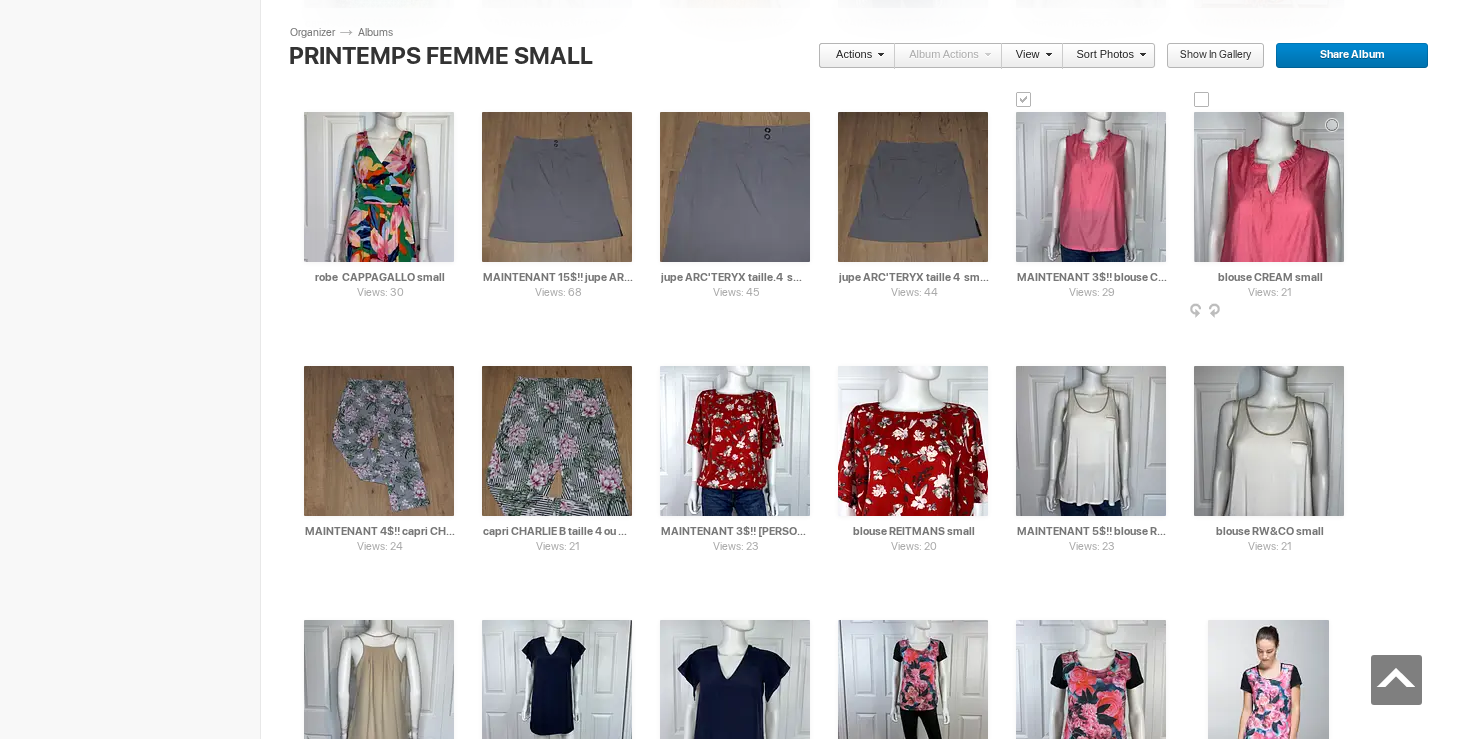 click at bounding box center (1202, 100) 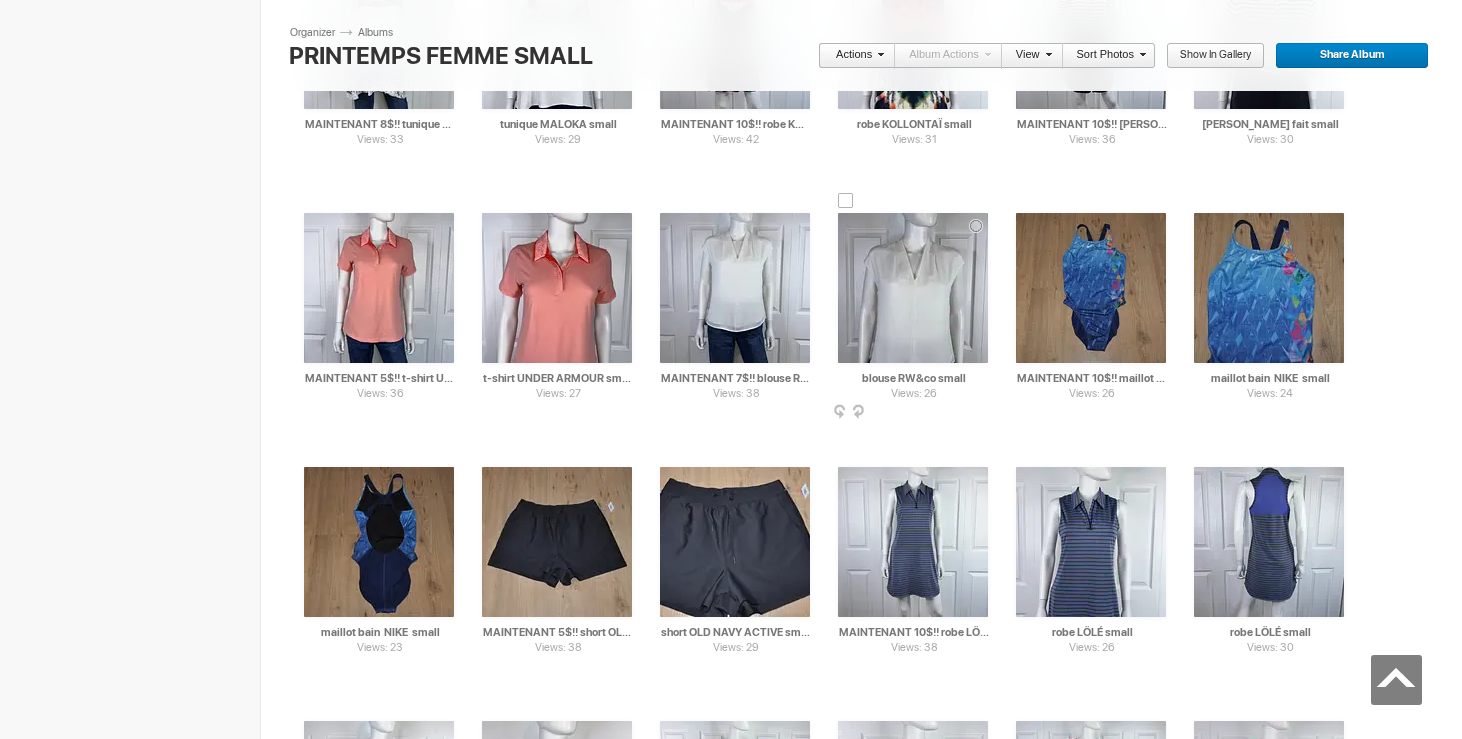 scroll, scrollTop: 6891, scrollLeft: 0, axis: vertical 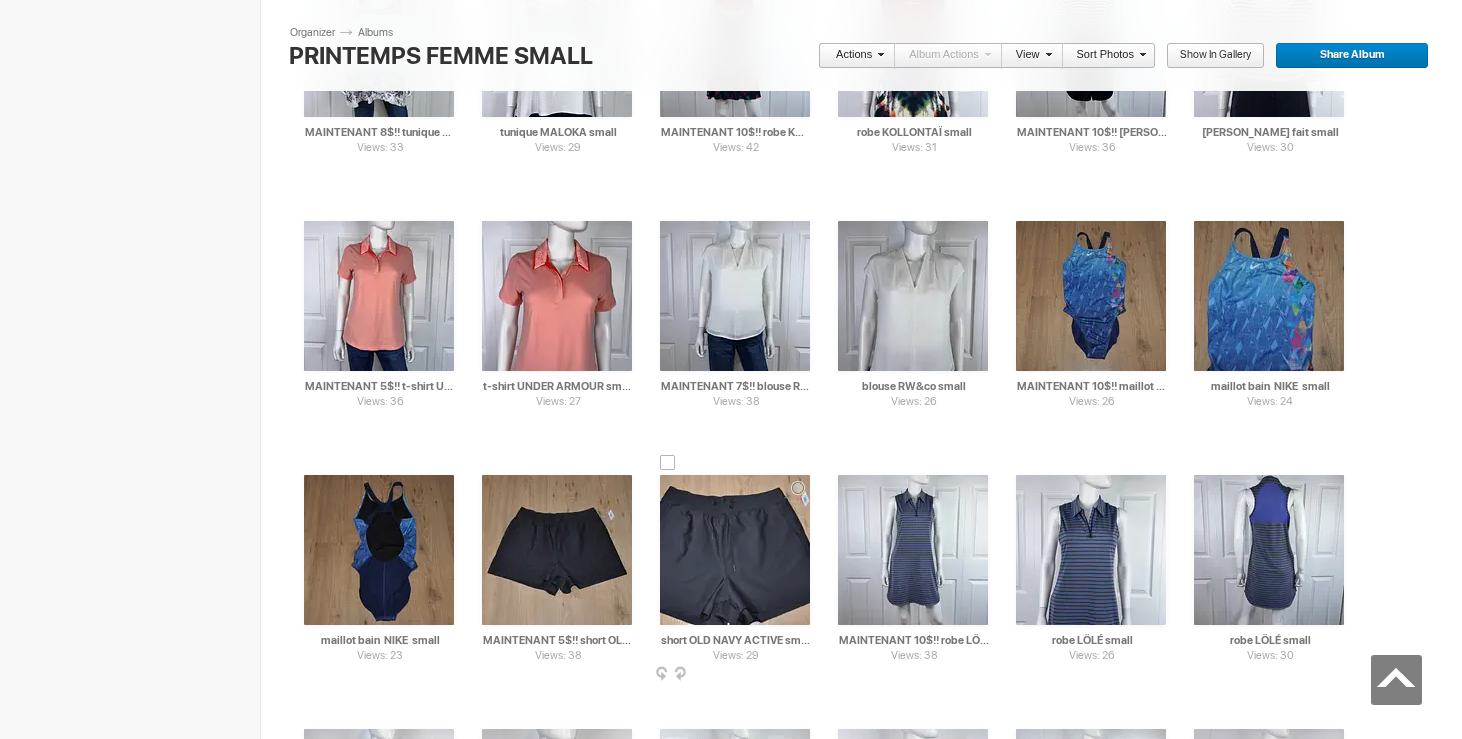 click at bounding box center (668, 463) 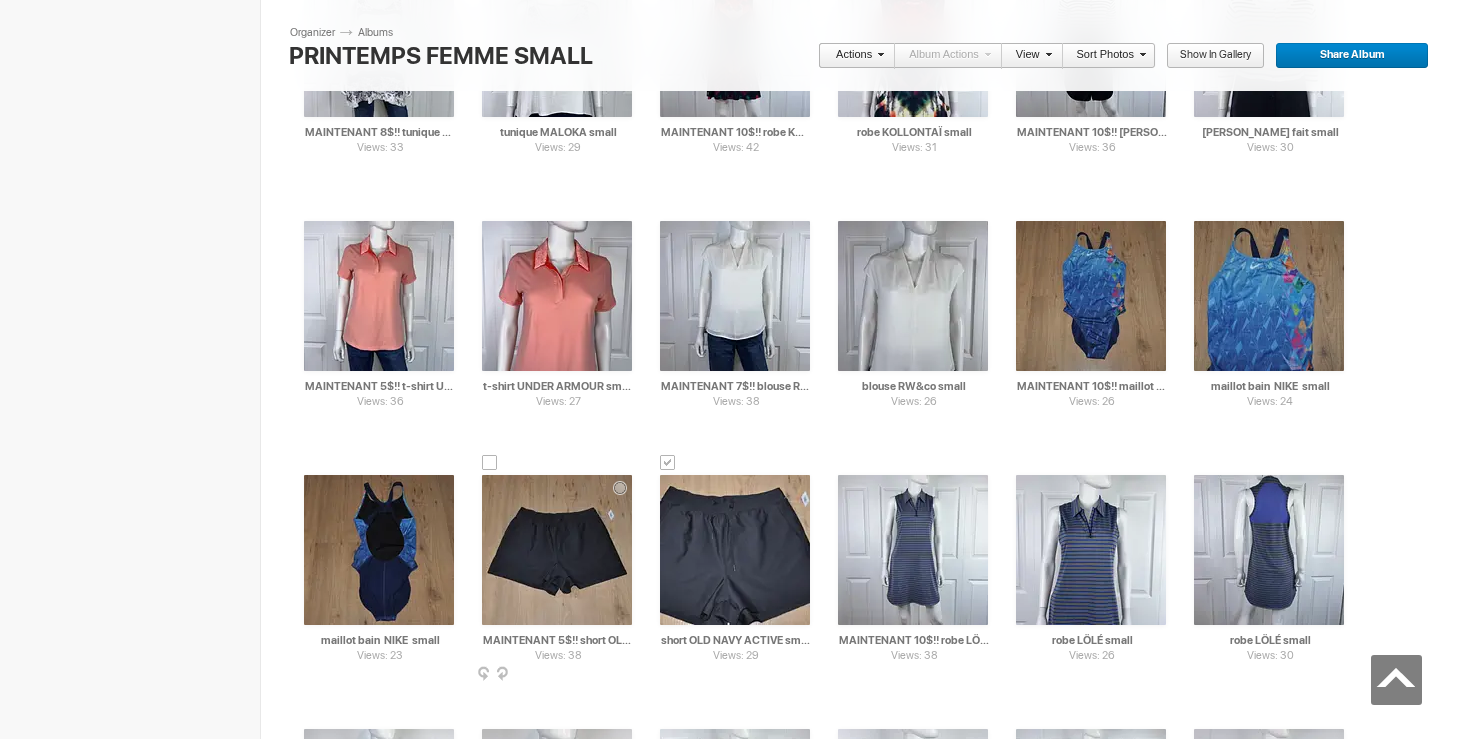 click at bounding box center [490, 463] 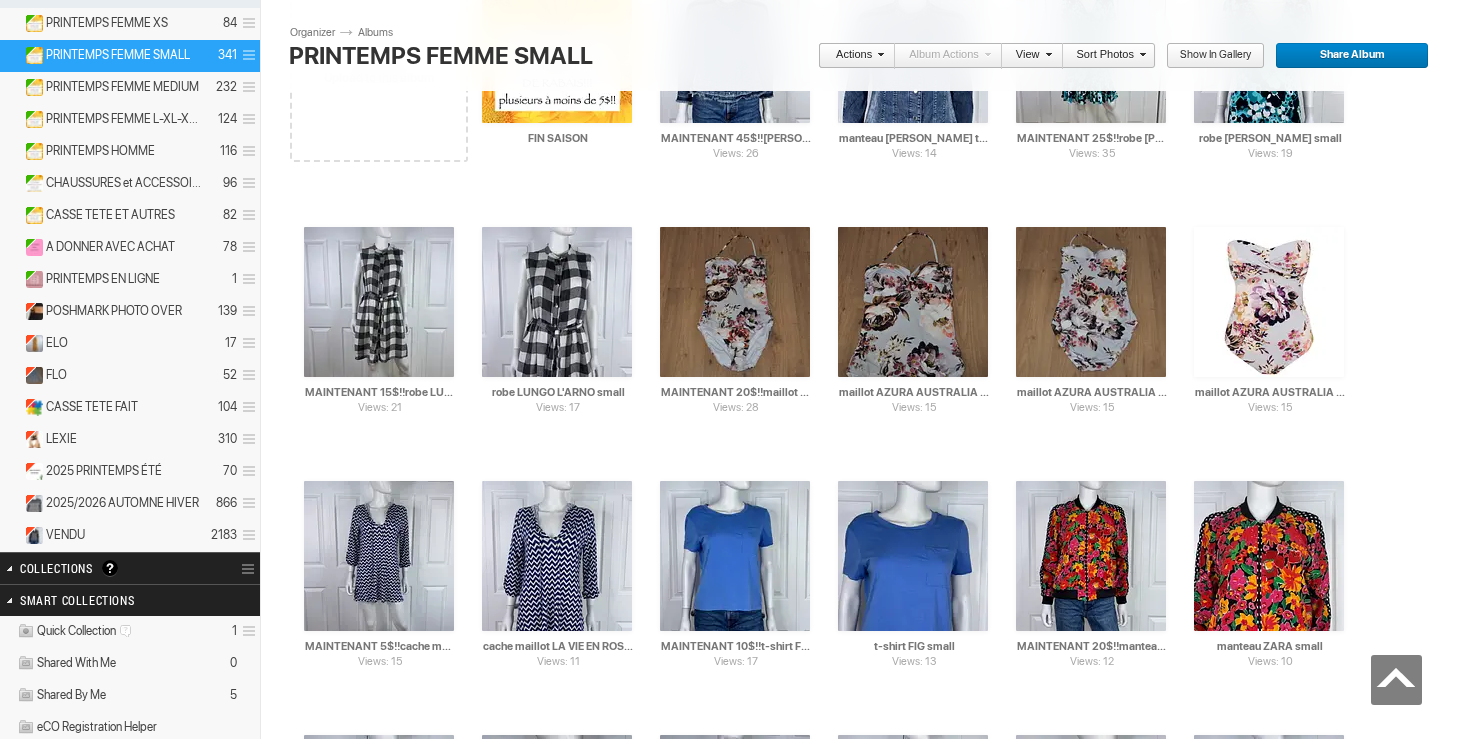 scroll, scrollTop: 0, scrollLeft: 0, axis: both 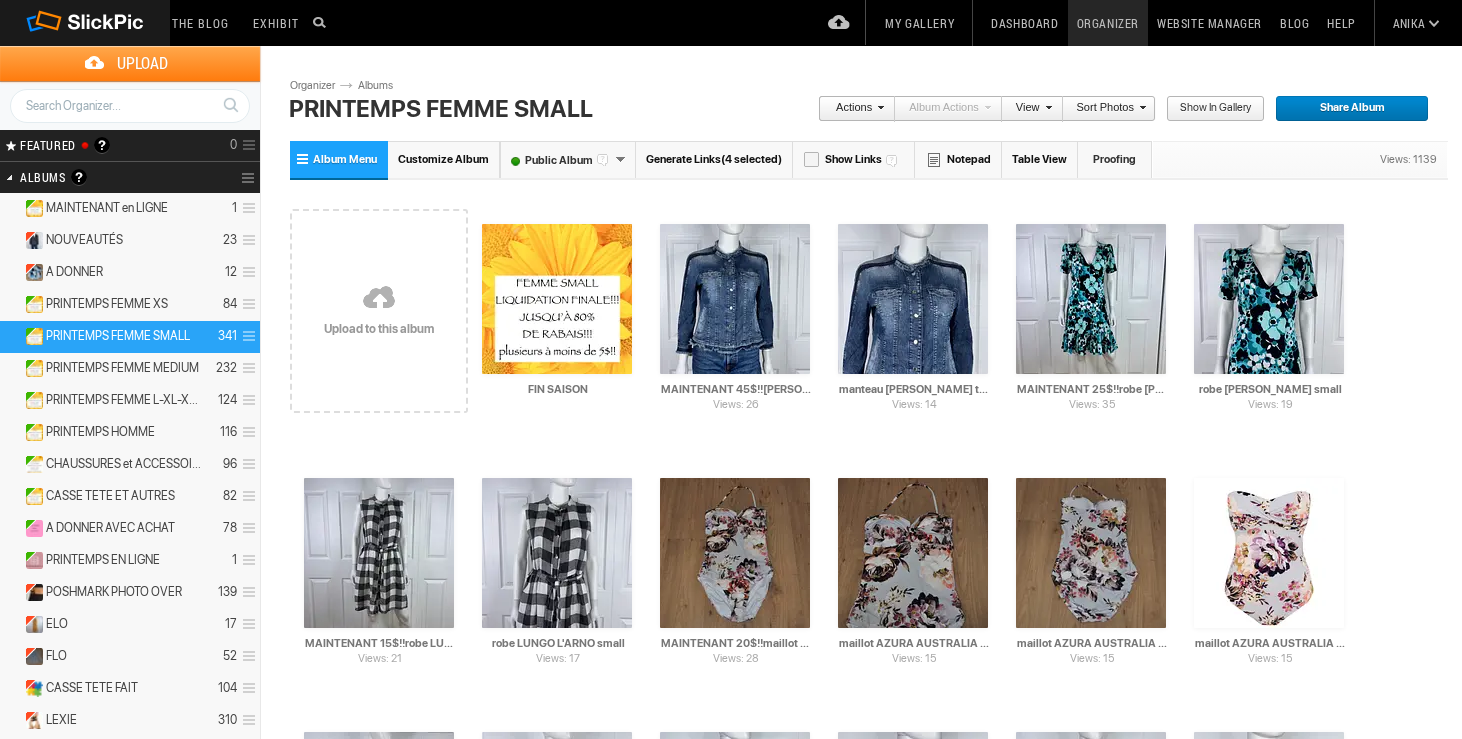 click on "Actions" at bounding box center (851, 109) 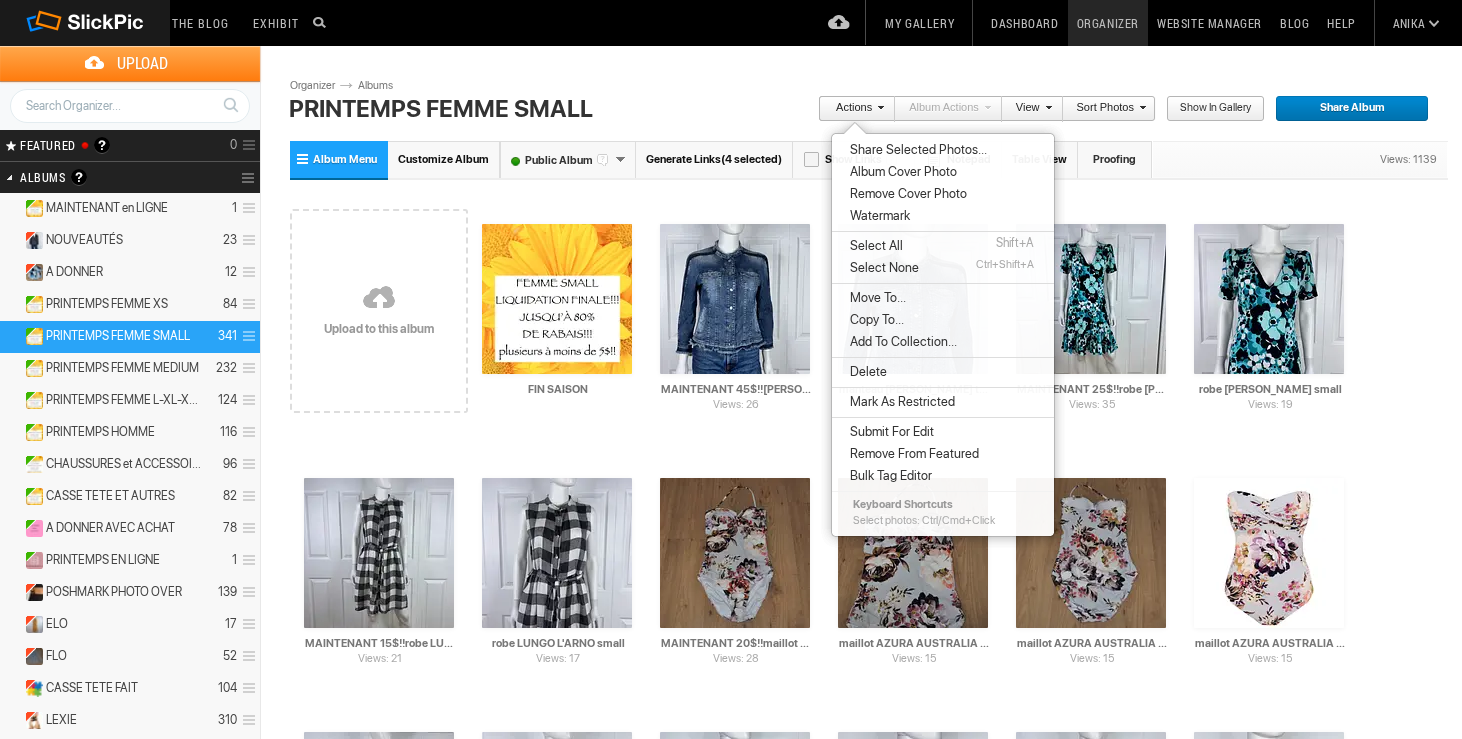 click on "Move To..." at bounding box center (875, 298) 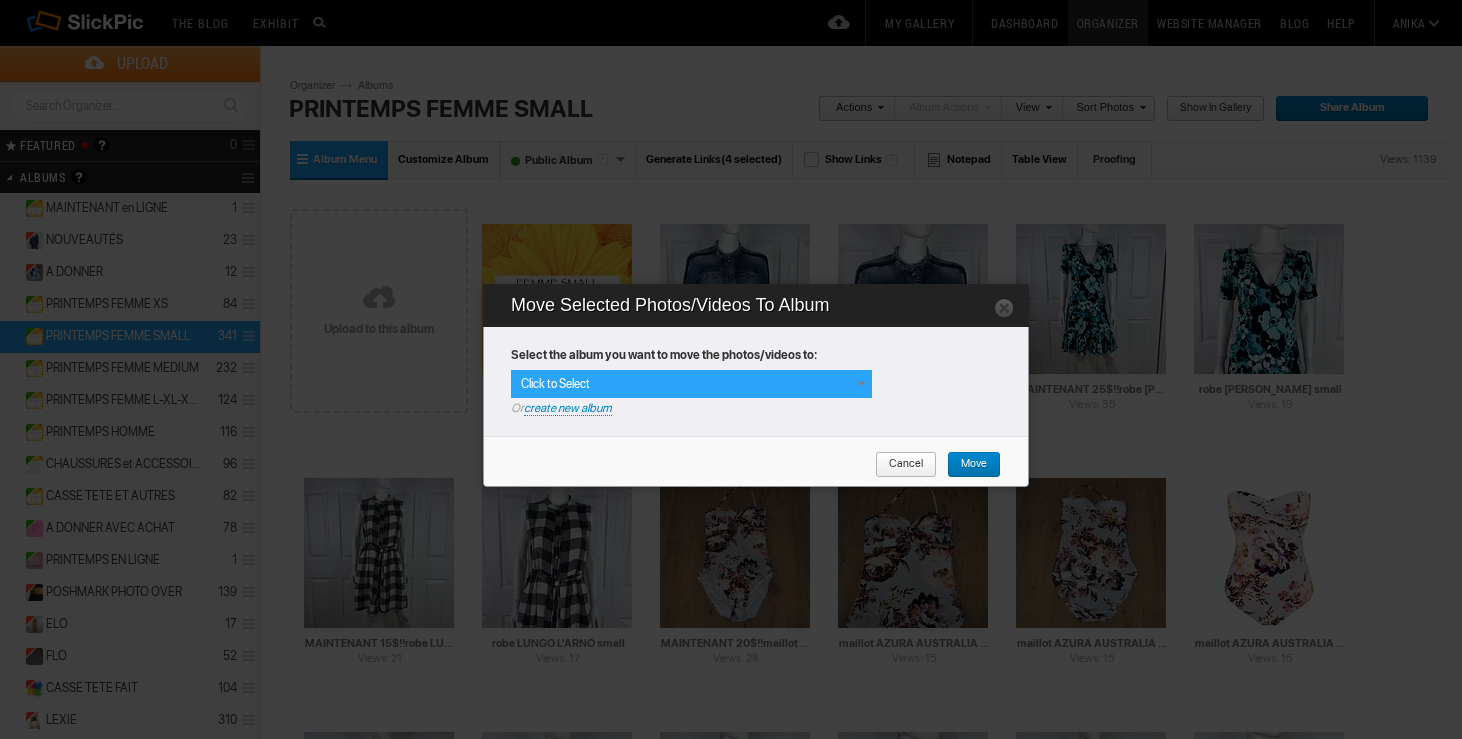 click at bounding box center (861, 384) 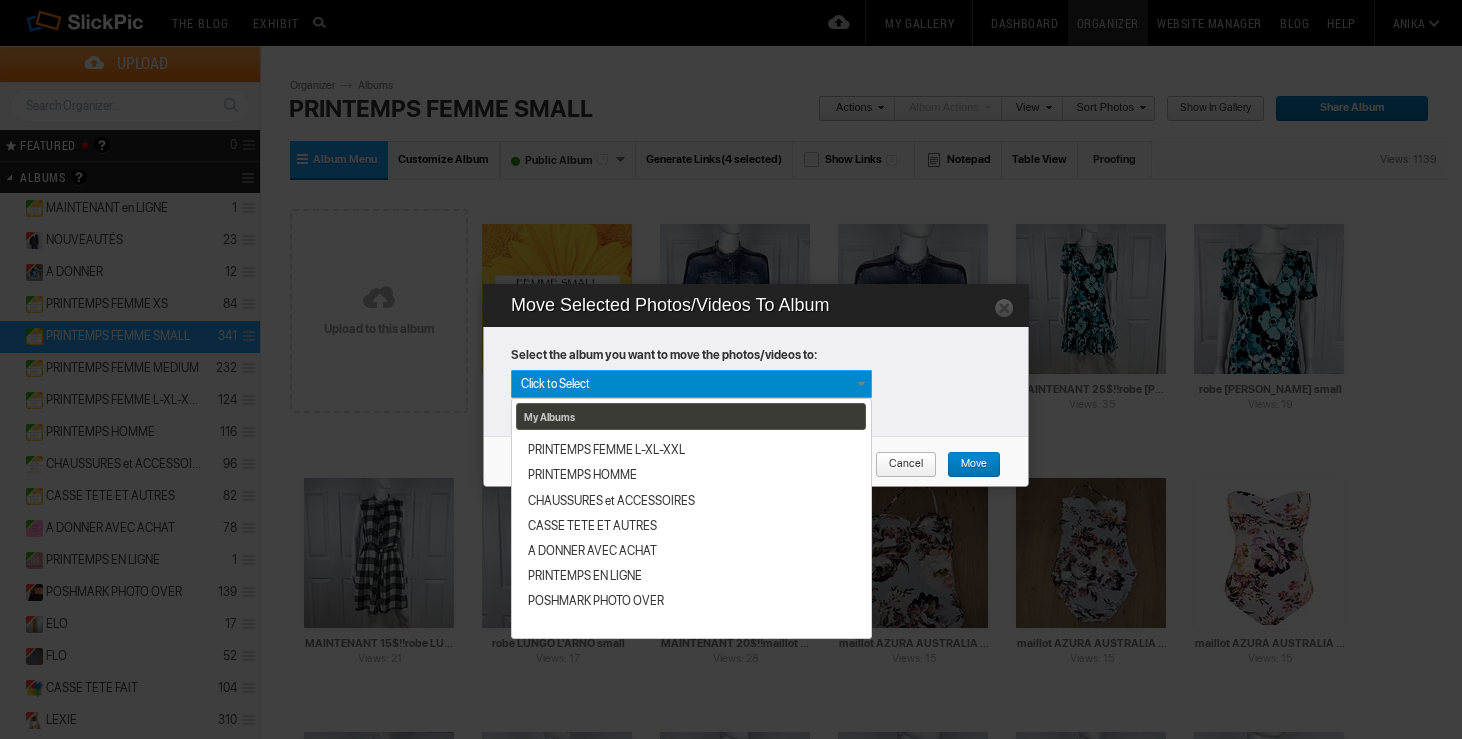 scroll, scrollTop: 340, scrollLeft: 0, axis: vertical 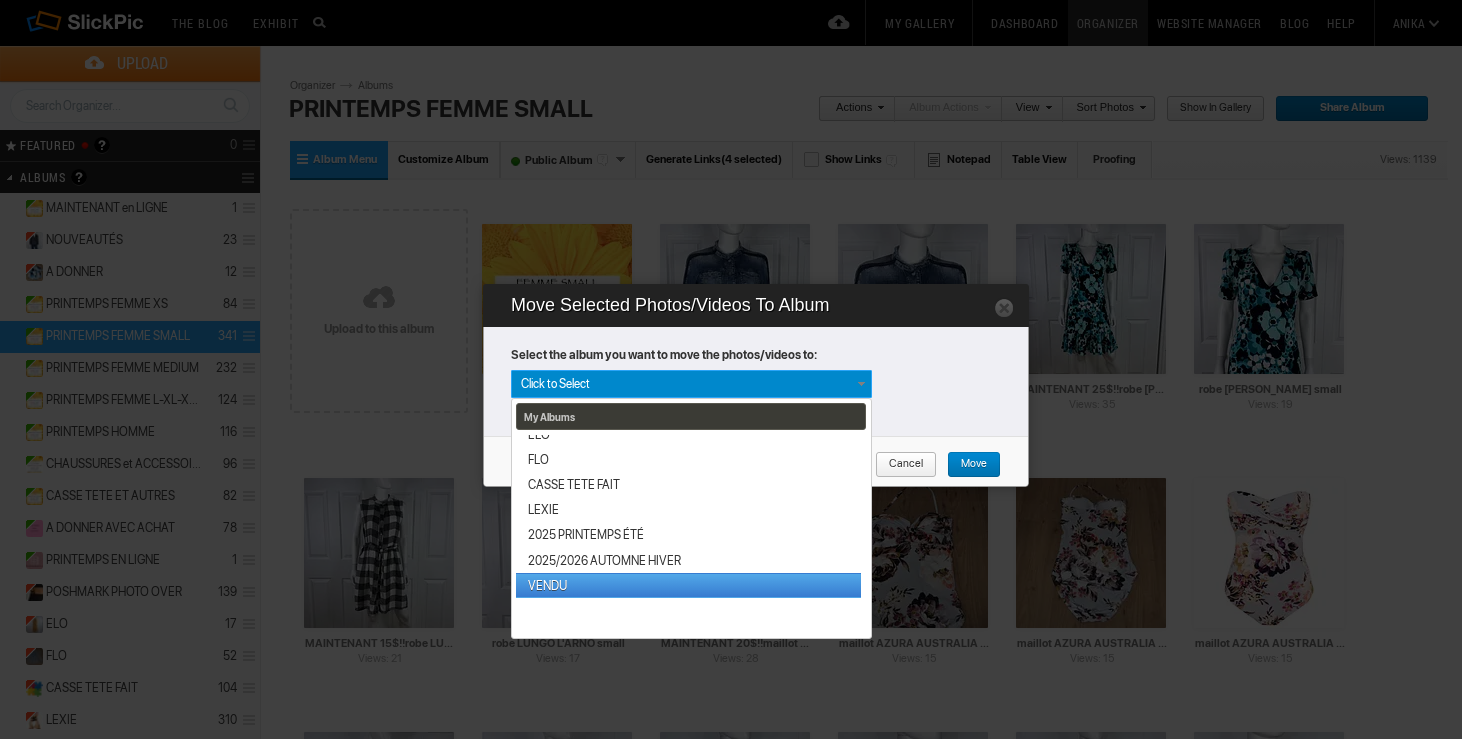 click on "VENDU" at bounding box center [688, 585] 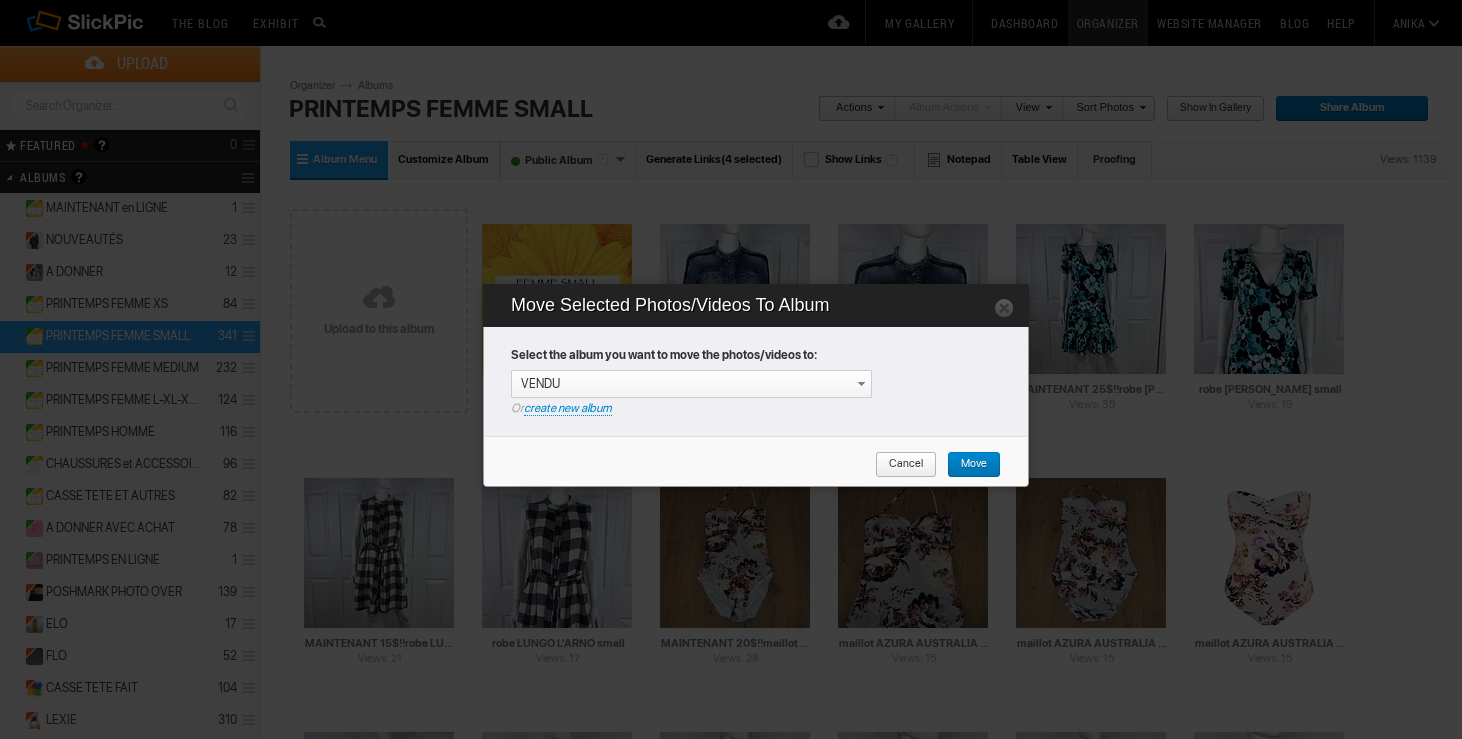 click on "Move" at bounding box center (967, 465) 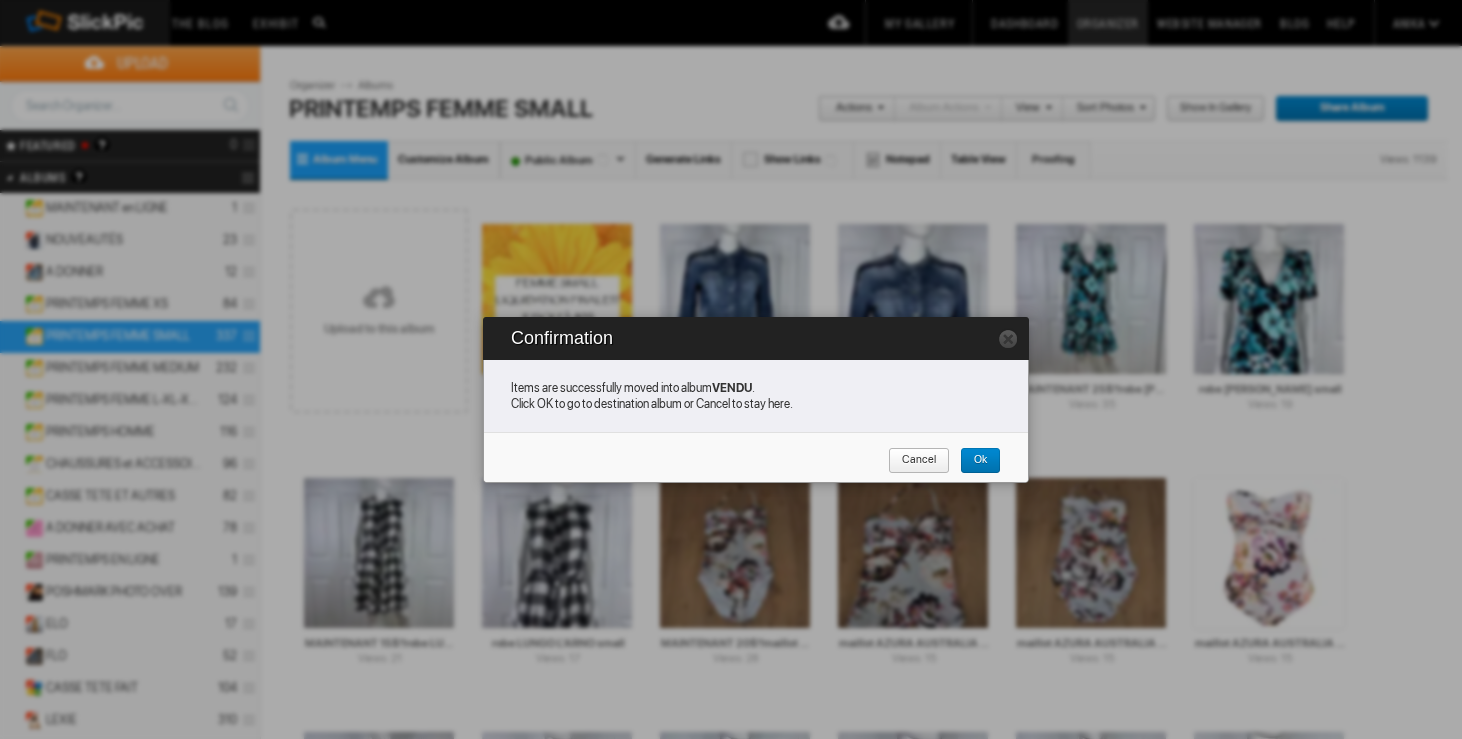 click on "Cancel" at bounding box center [912, 461] 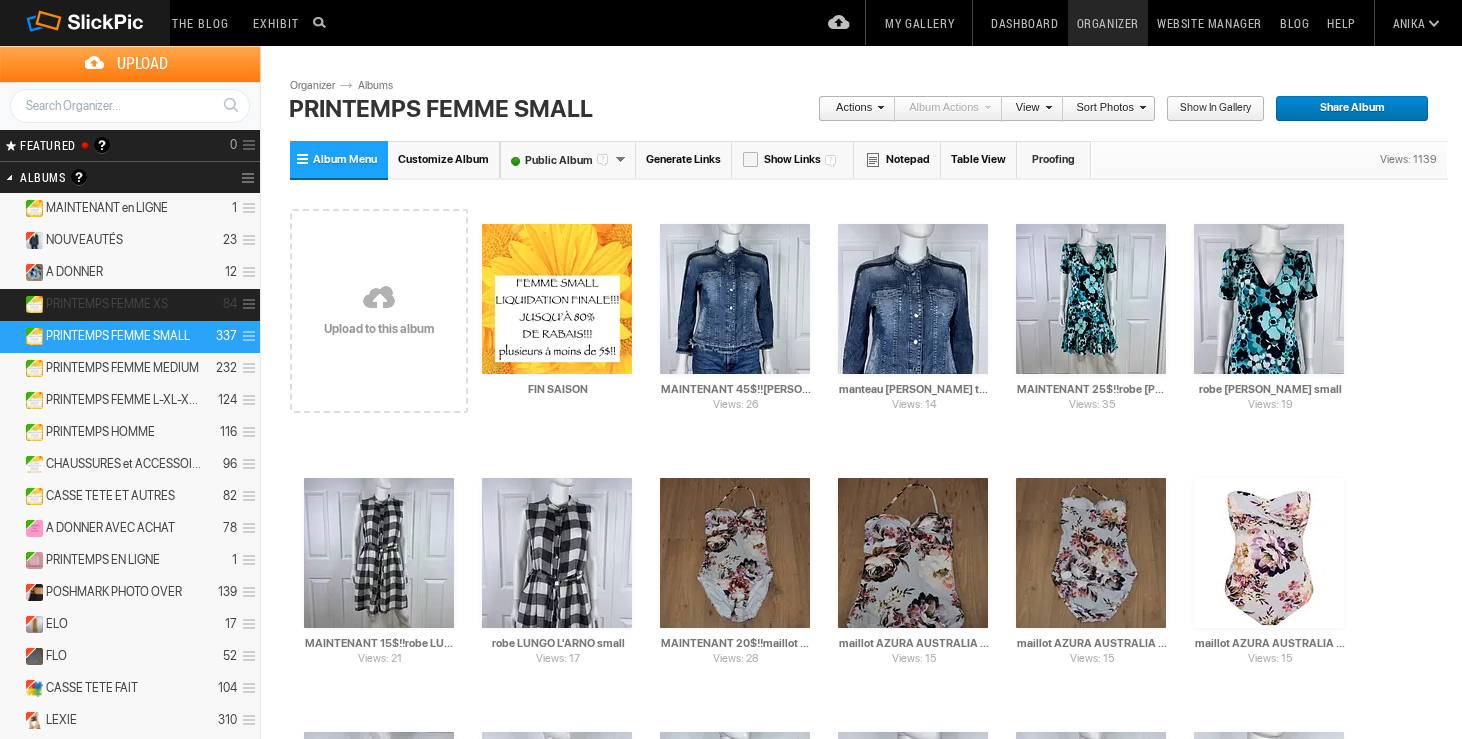 click on "PRINTEMPS FEMME XS" at bounding box center (107, 304) 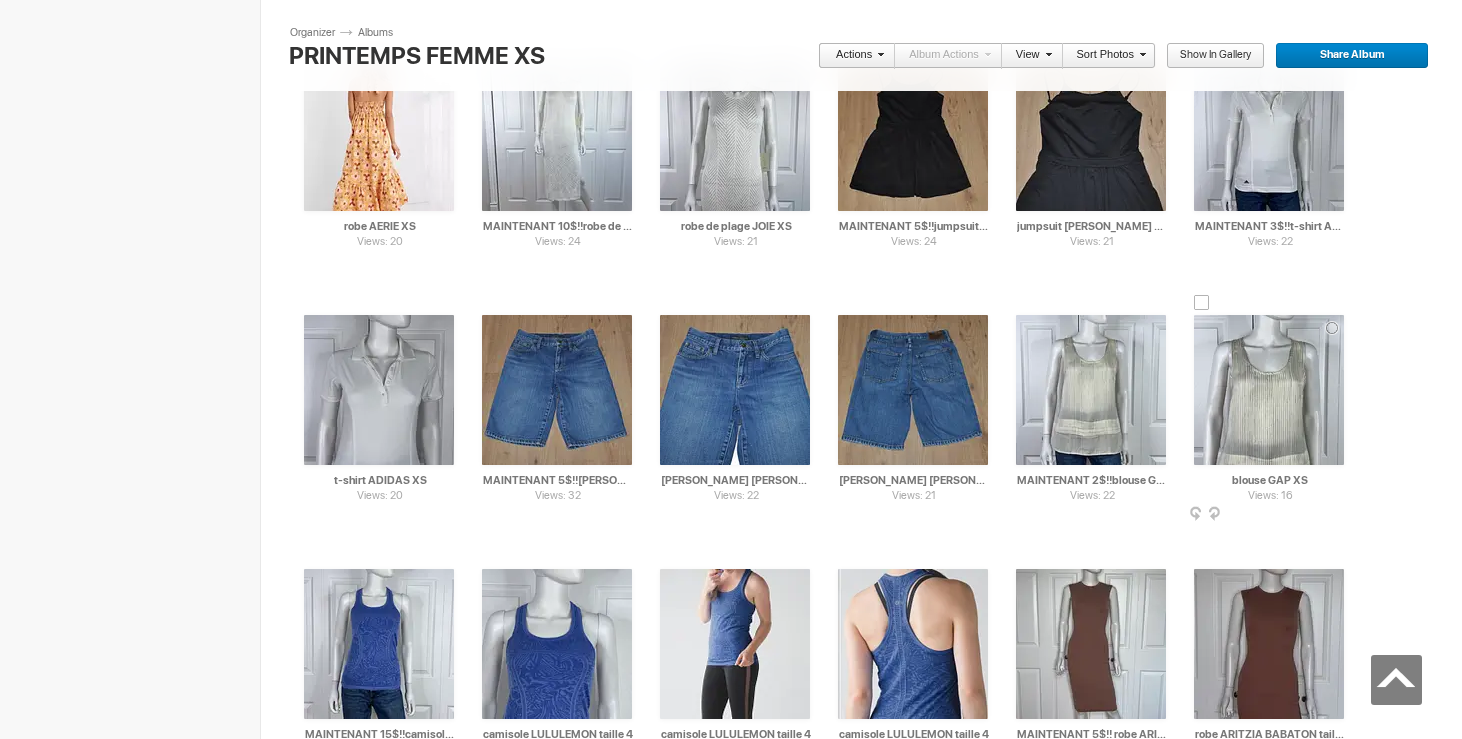 scroll, scrollTop: 2228, scrollLeft: 0, axis: vertical 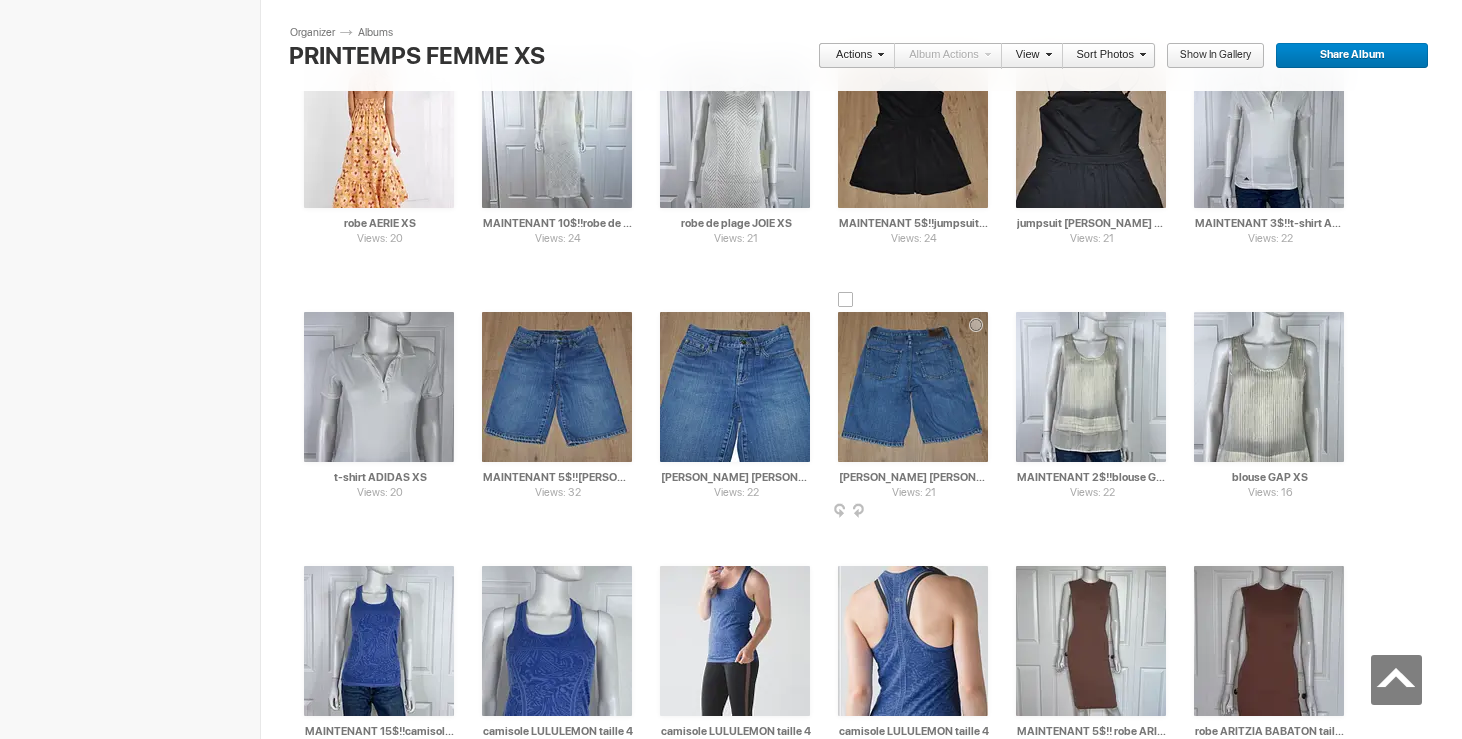 click at bounding box center [846, 300] 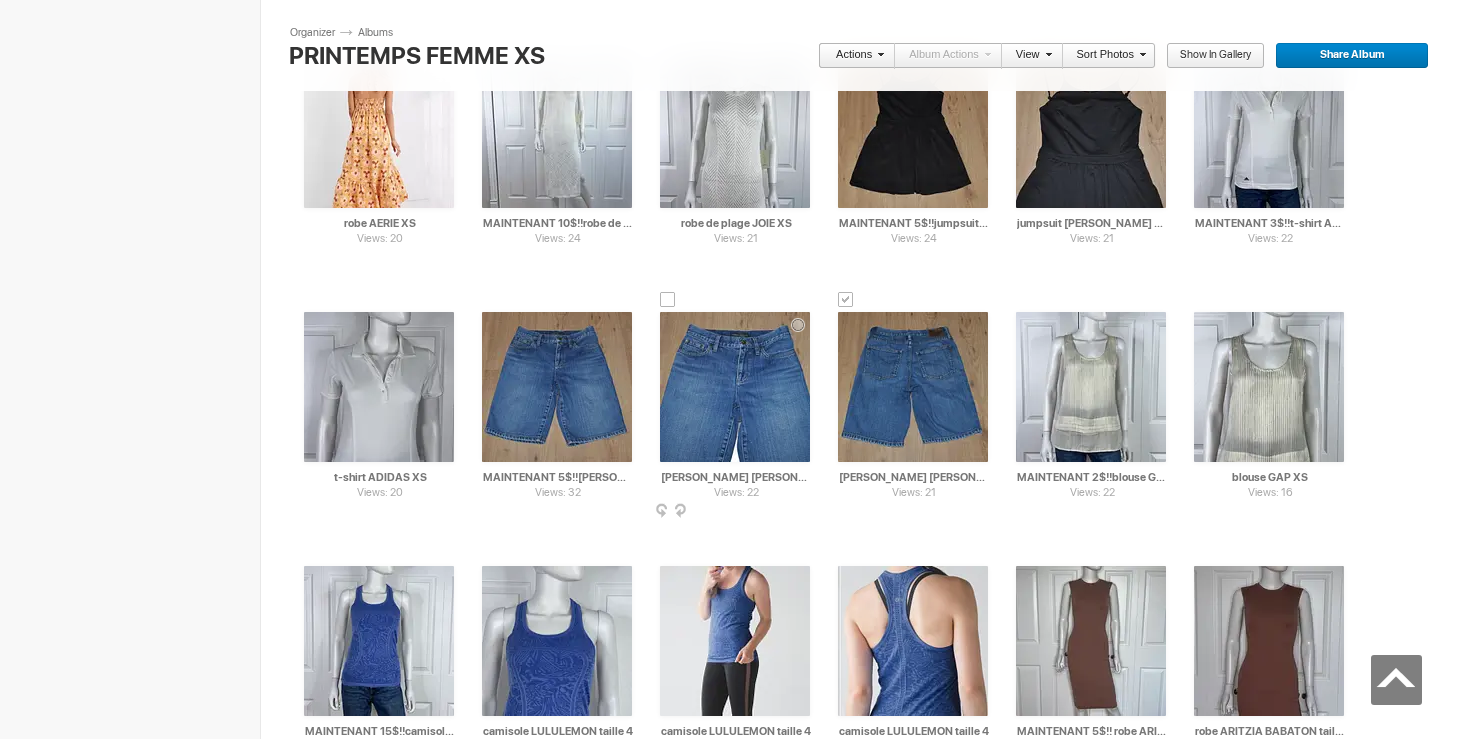 click at bounding box center [668, 300] 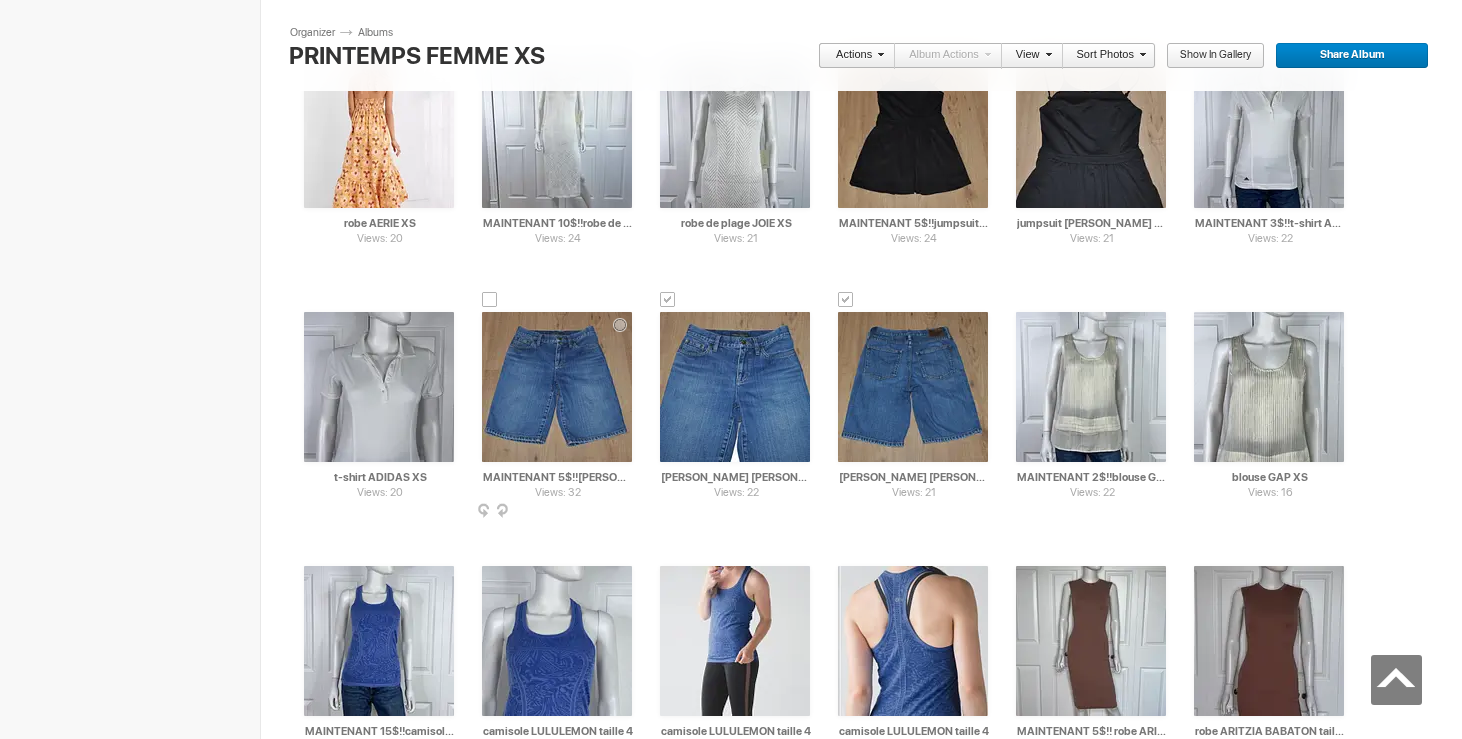 click at bounding box center (490, 300) 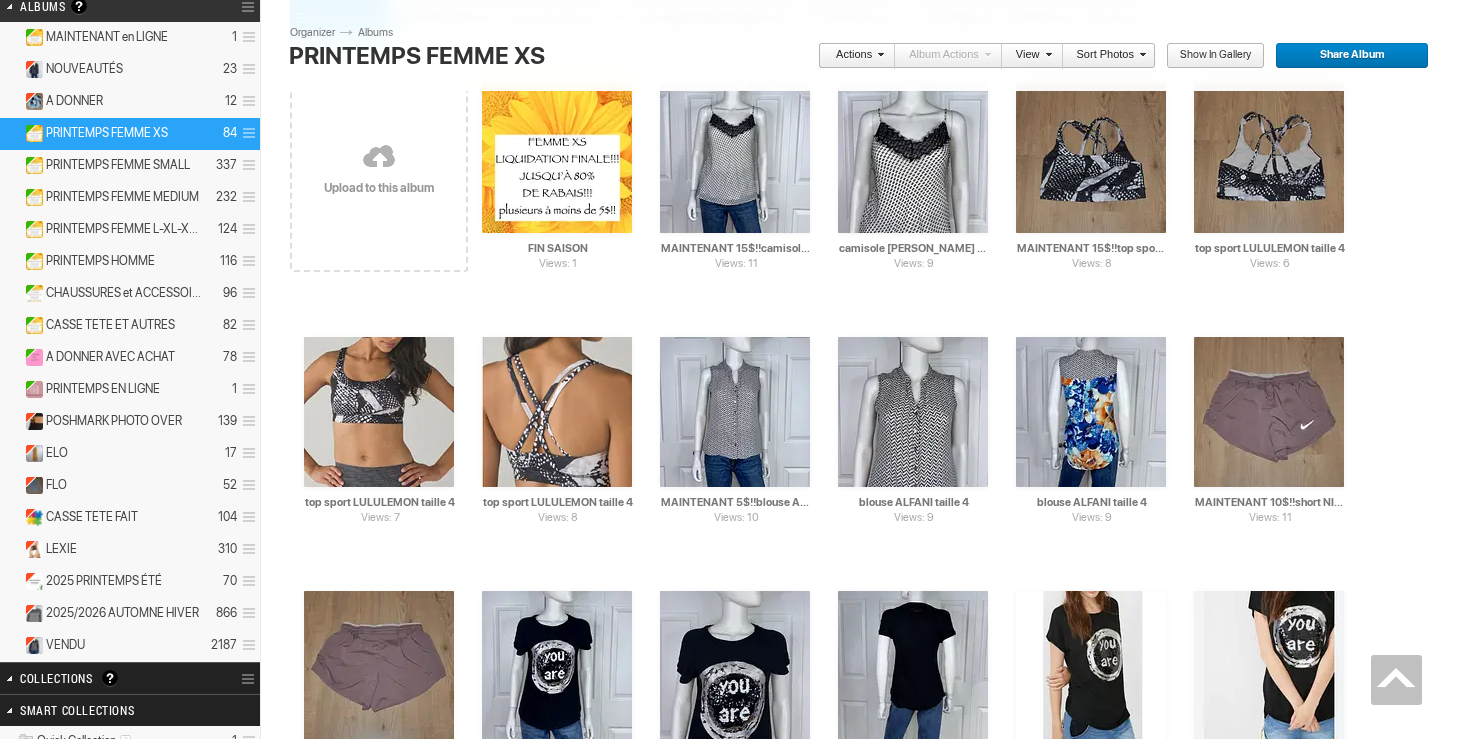 scroll, scrollTop: 0, scrollLeft: 0, axis: both 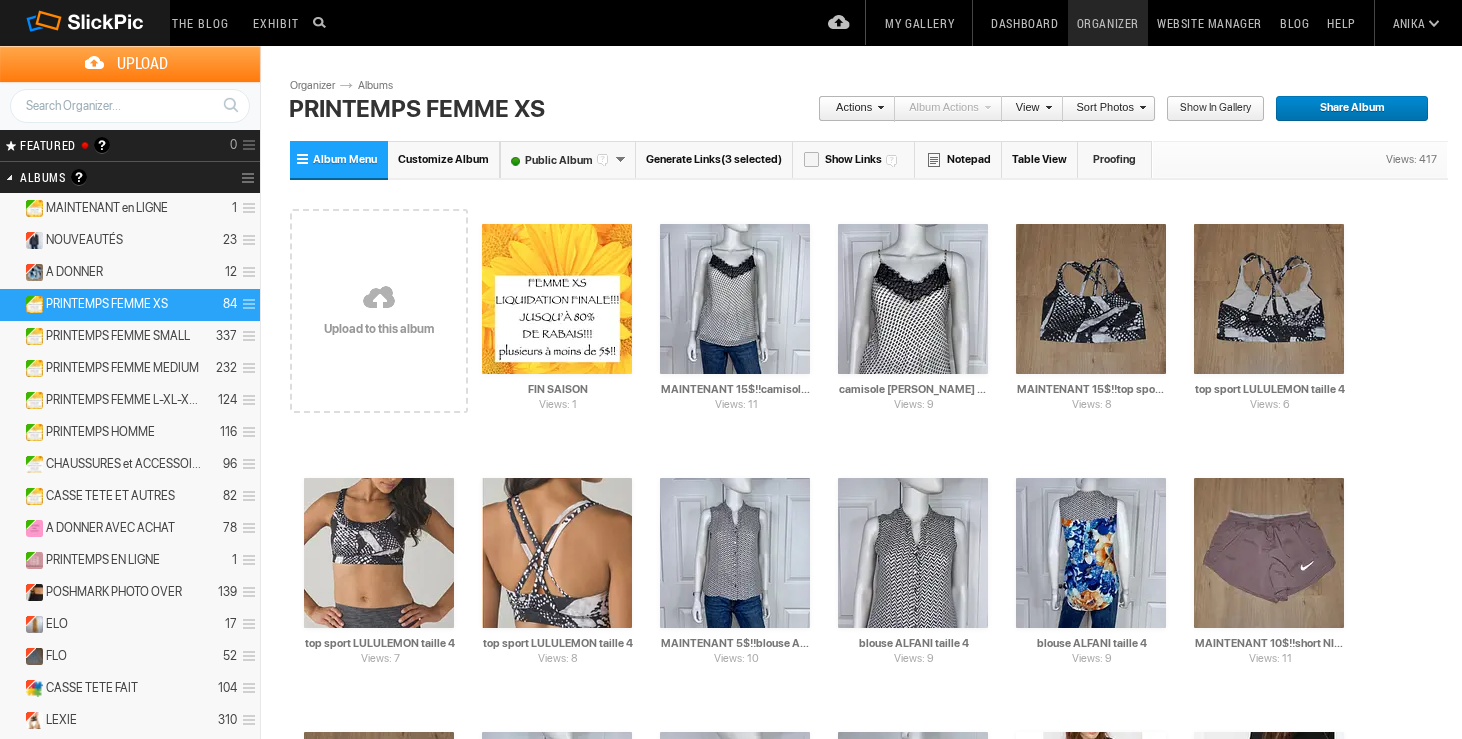 click on "Actions" at bounding box center [851, 109] 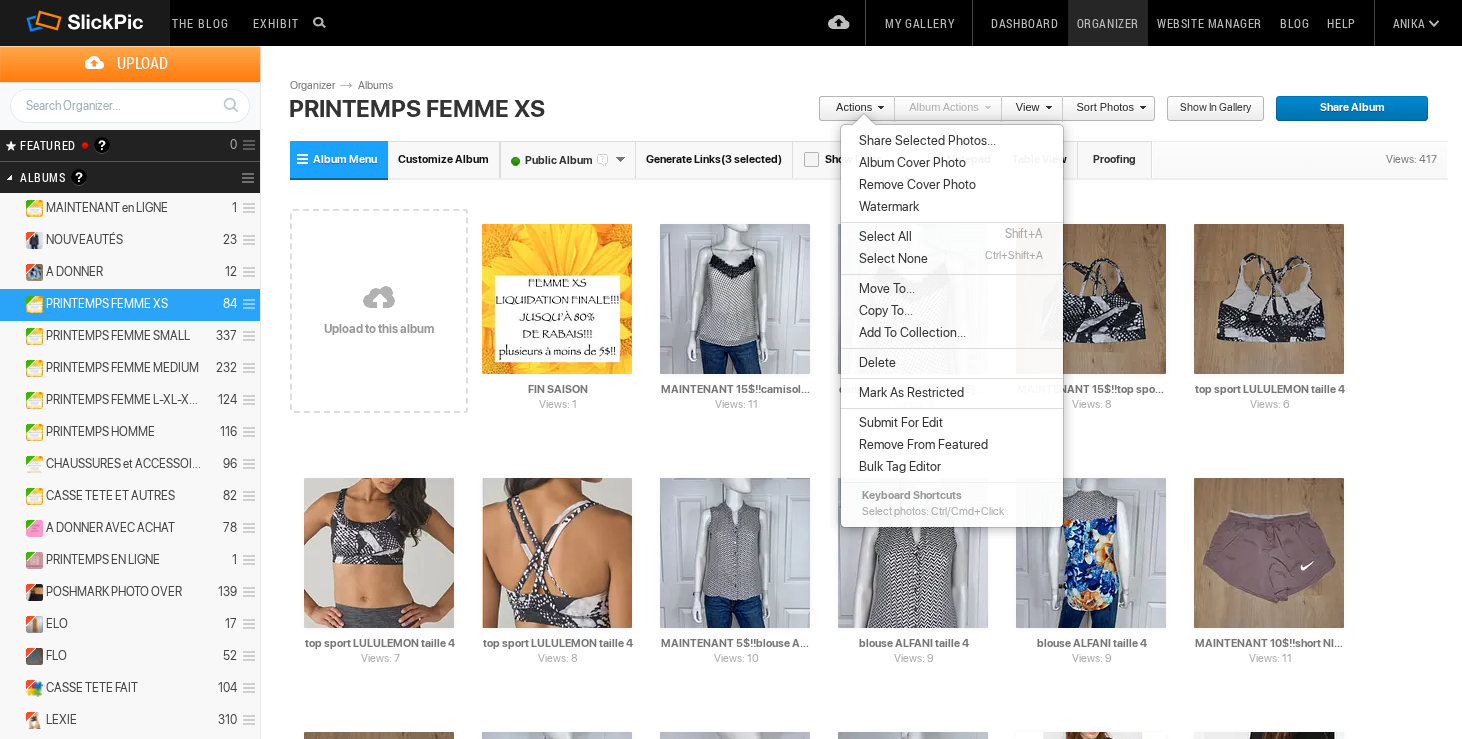 click on "Move To..." at bounding box center (884, 289) 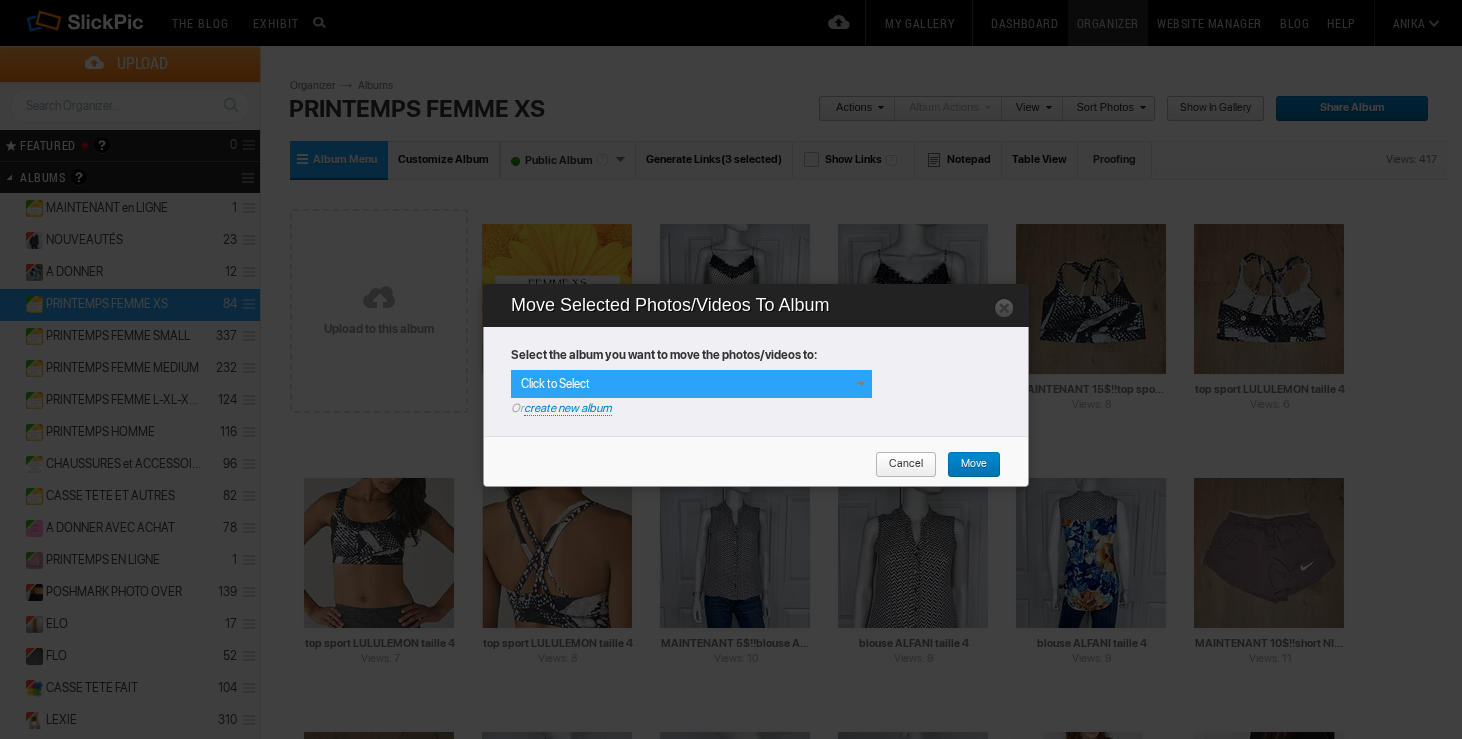 click at bounding box center [861, 384] 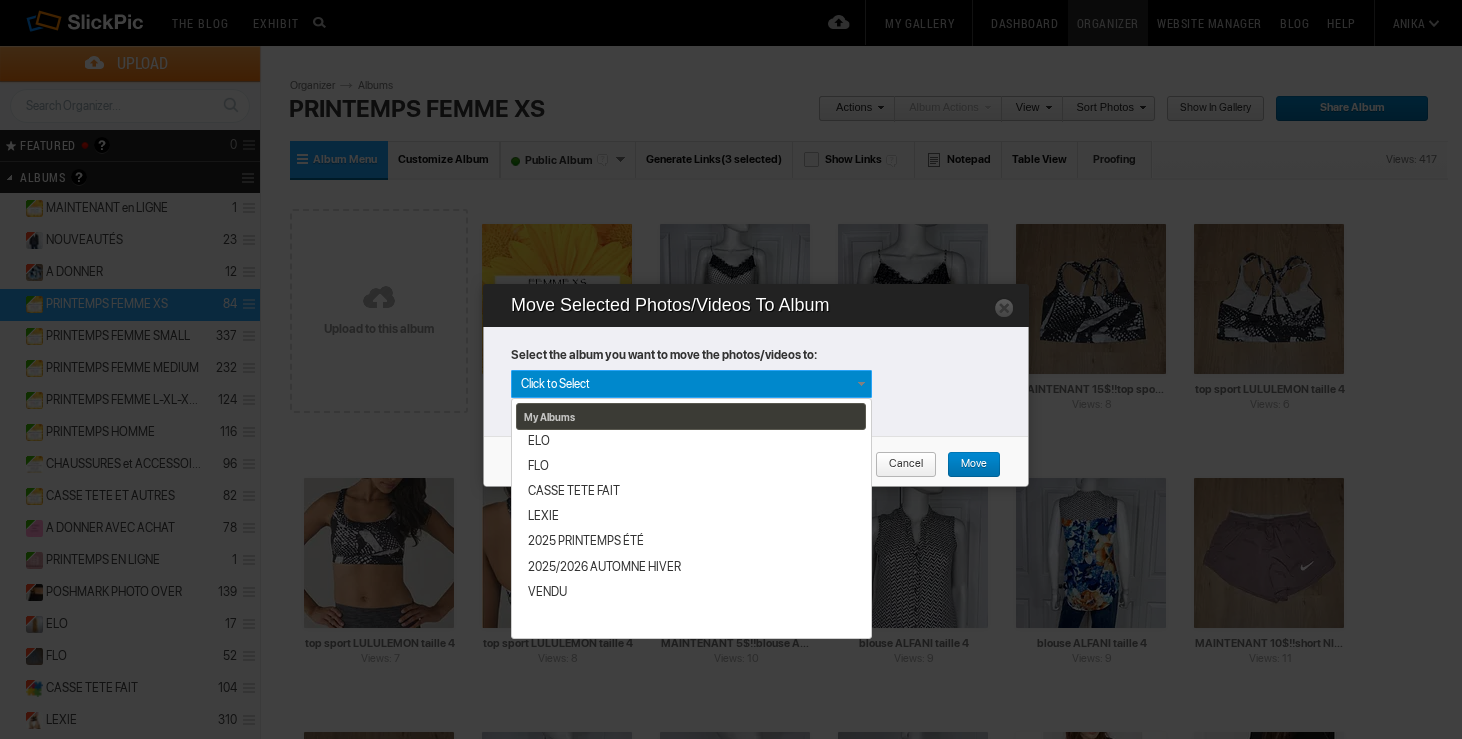 scroll, scrollTop: 340, scrollLeft: 0, axis: vertical 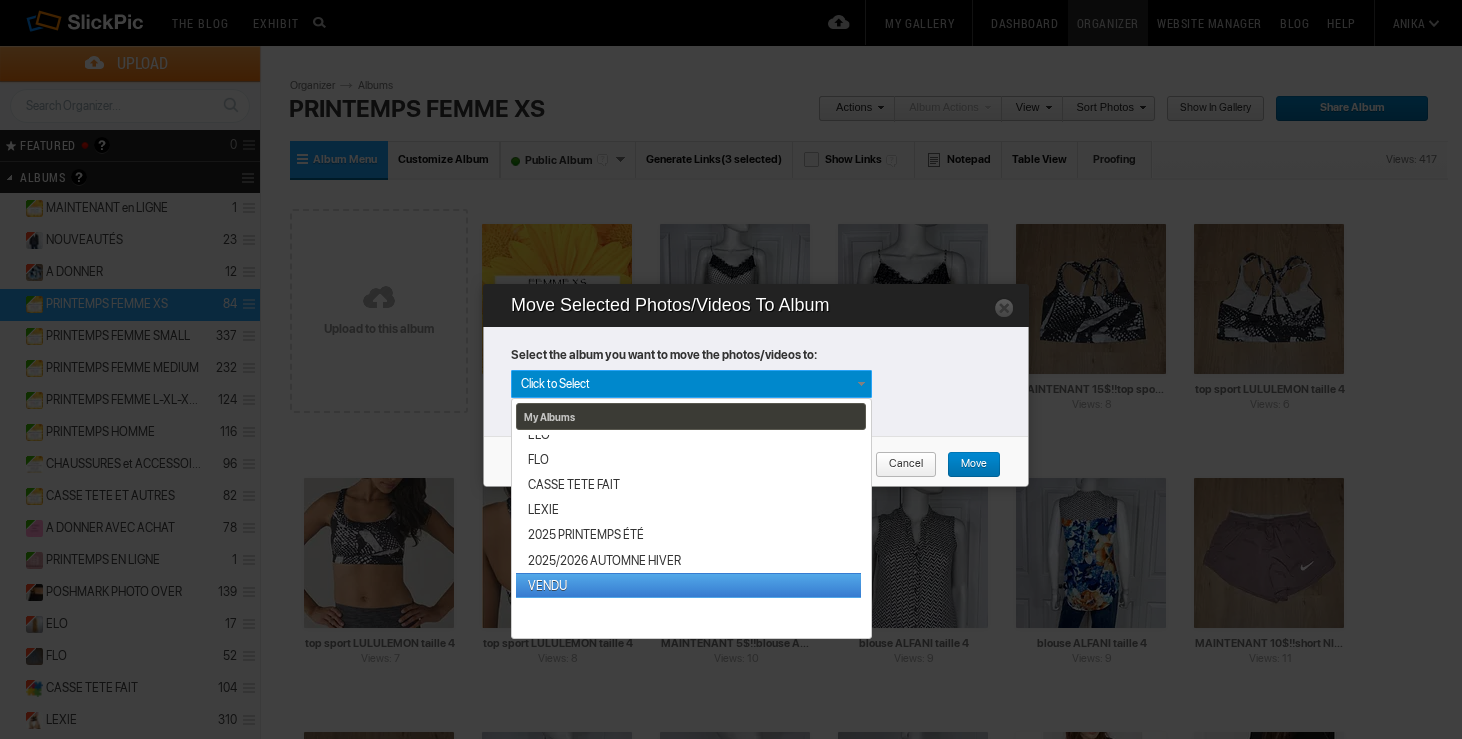 click on "VENDU" at bounding box center [688, 585] 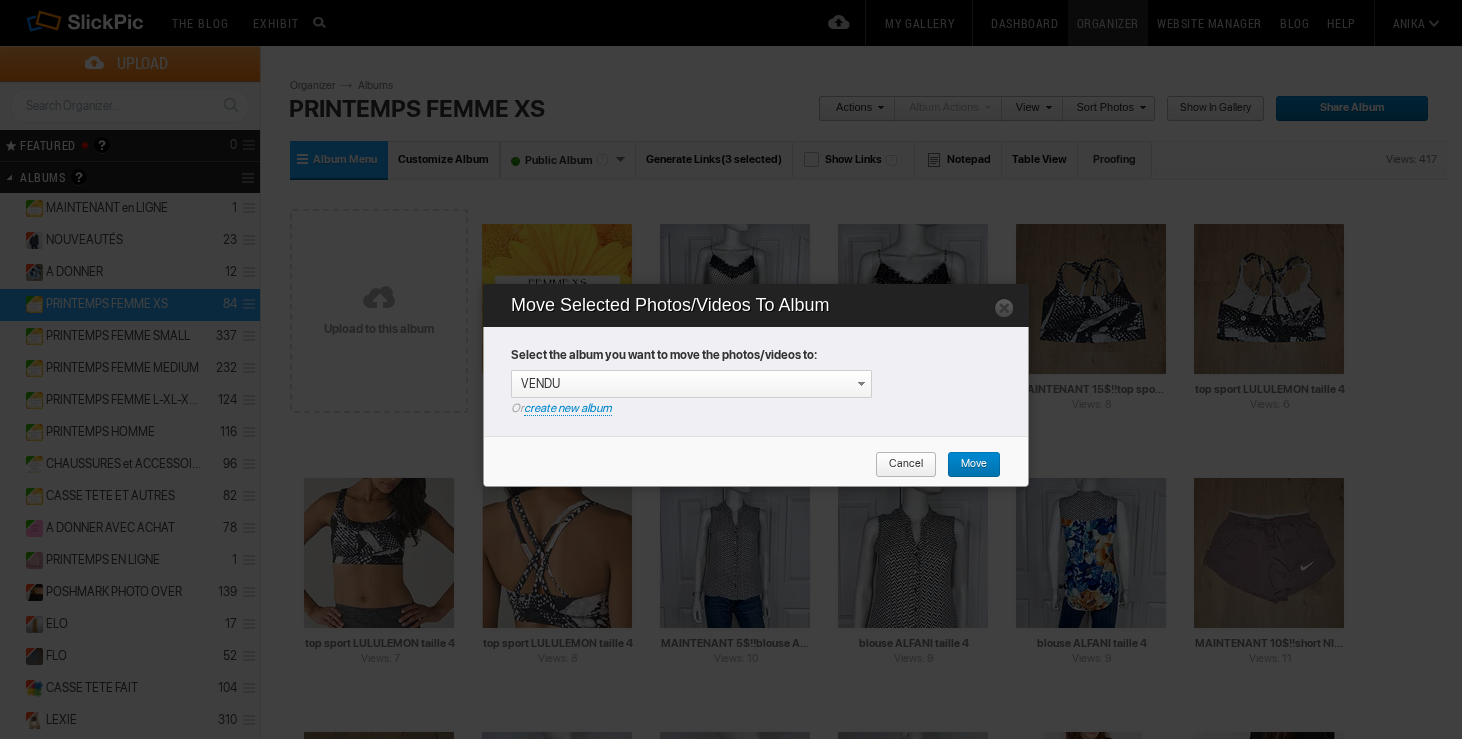 click on "Move" at bounding box center [967, 465] 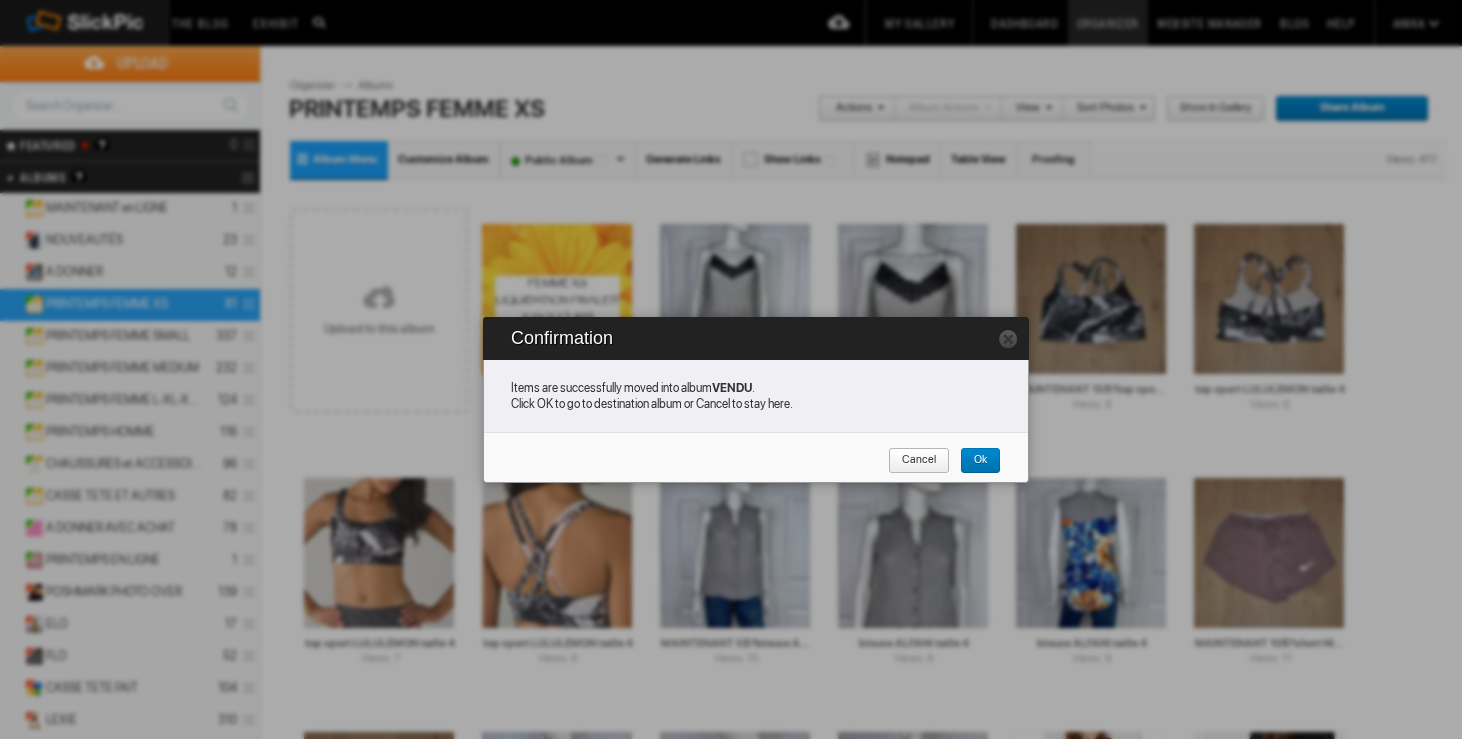 click on "Cancel" at bounding box center (912, 461) 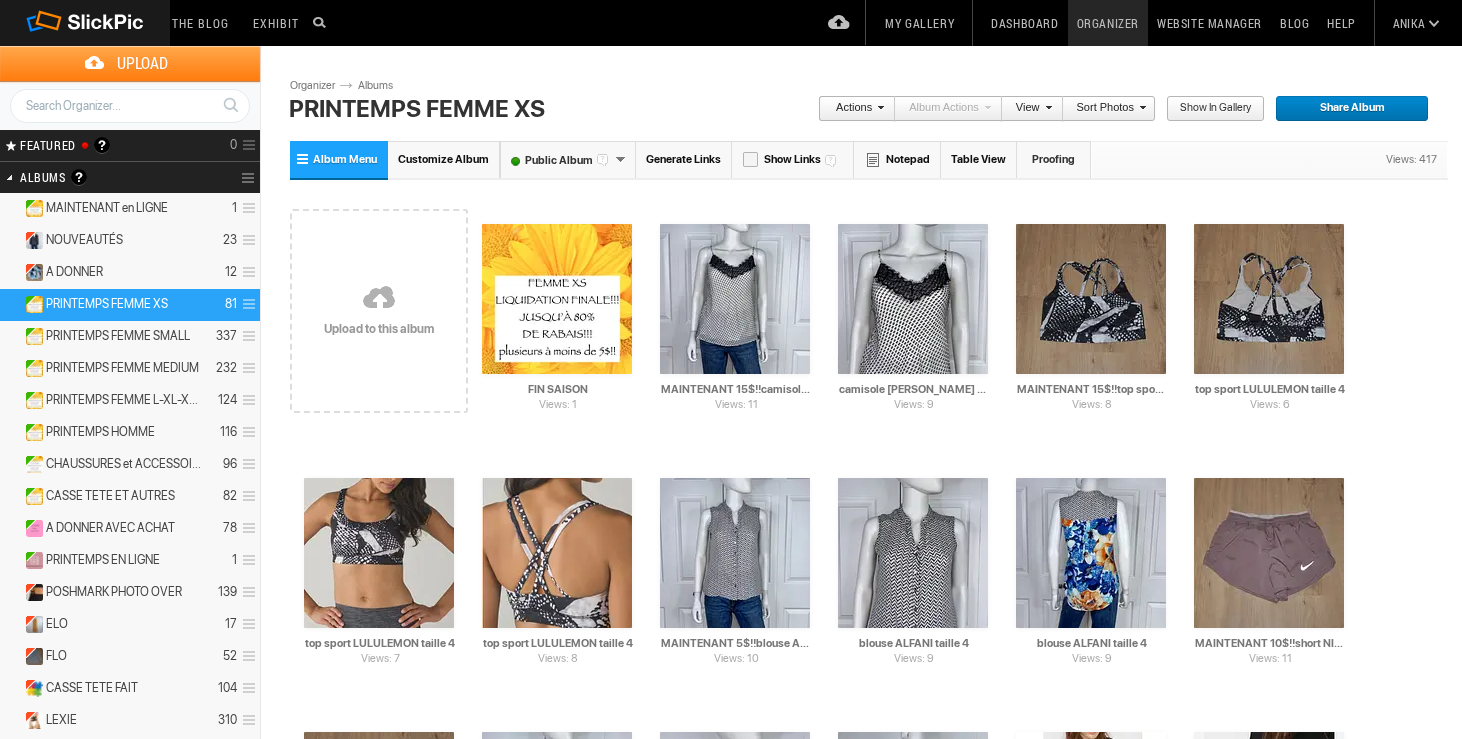 click on "Dashboard" at bounding box center [1024, 23] 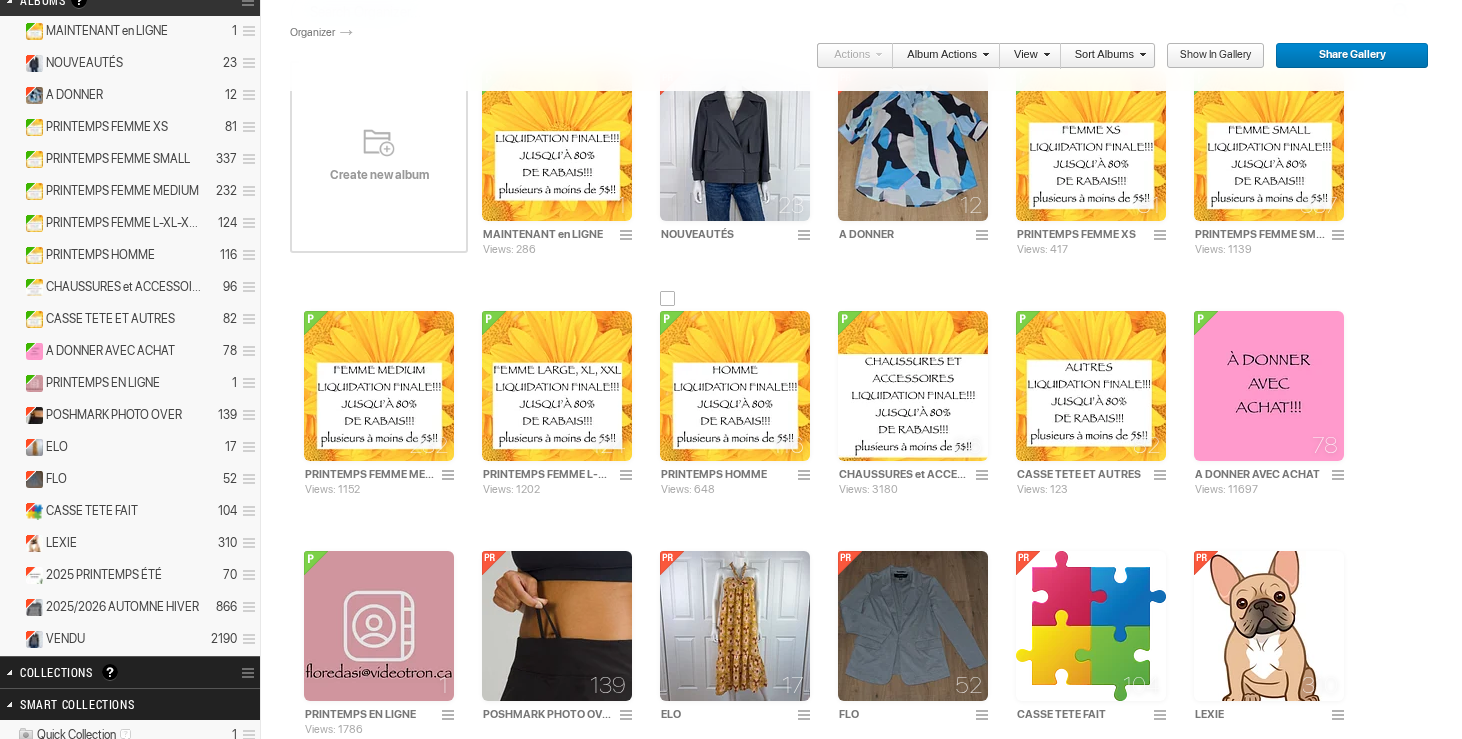 scroll, scrollTop: 206, scrollLeft: 0, axis: vertical 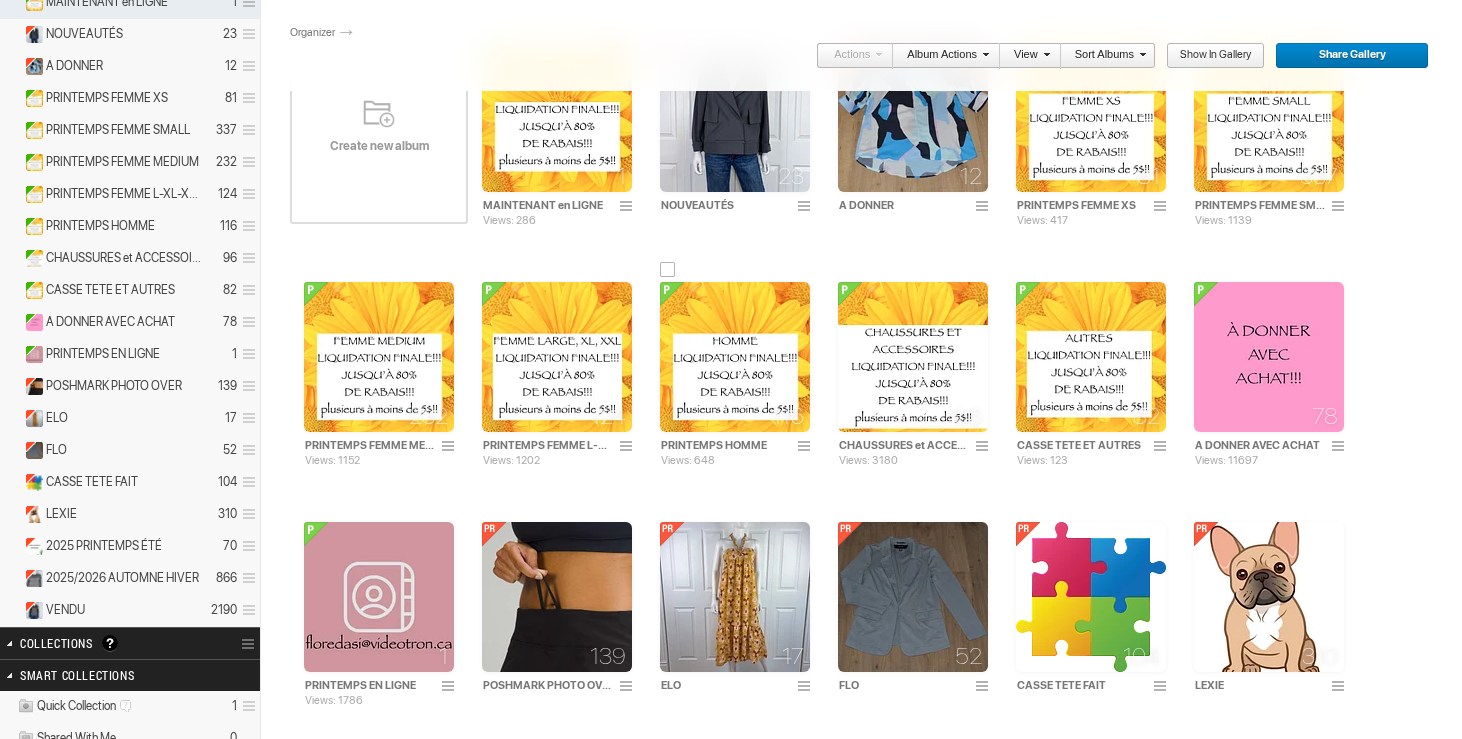 click at bounding box center [735, 357] 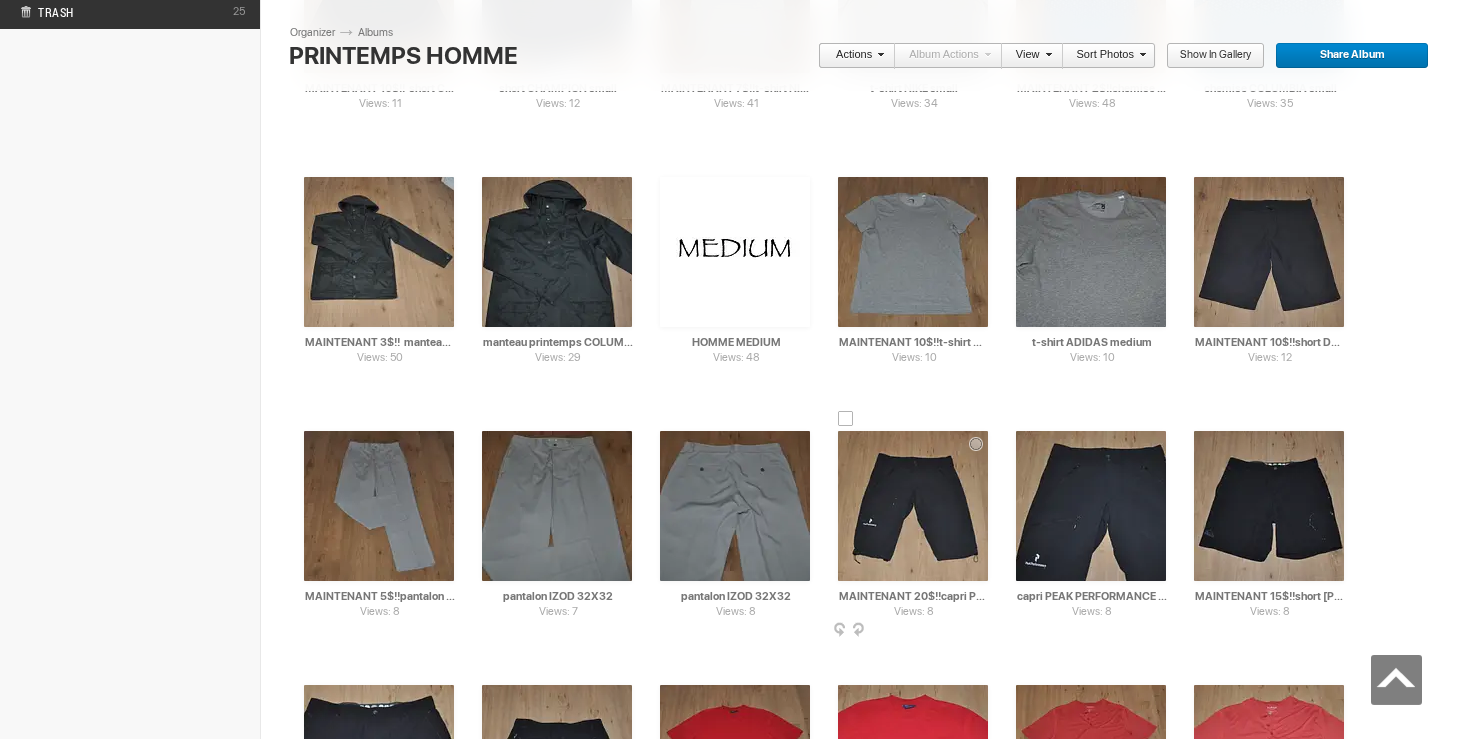 scroll, scrollTop: 1099, scrollLeft: 0, axis: vertical 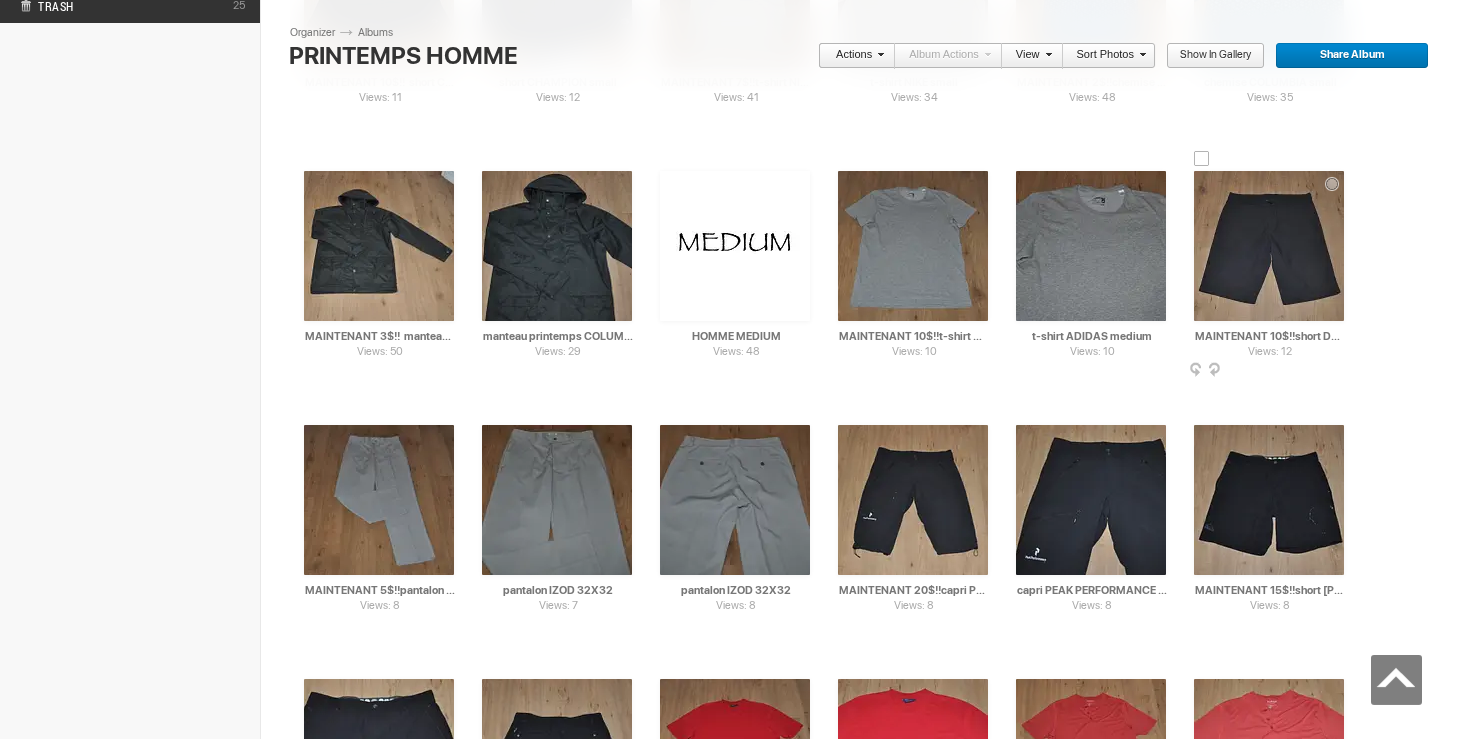 click at bounding box center [1202, 159] 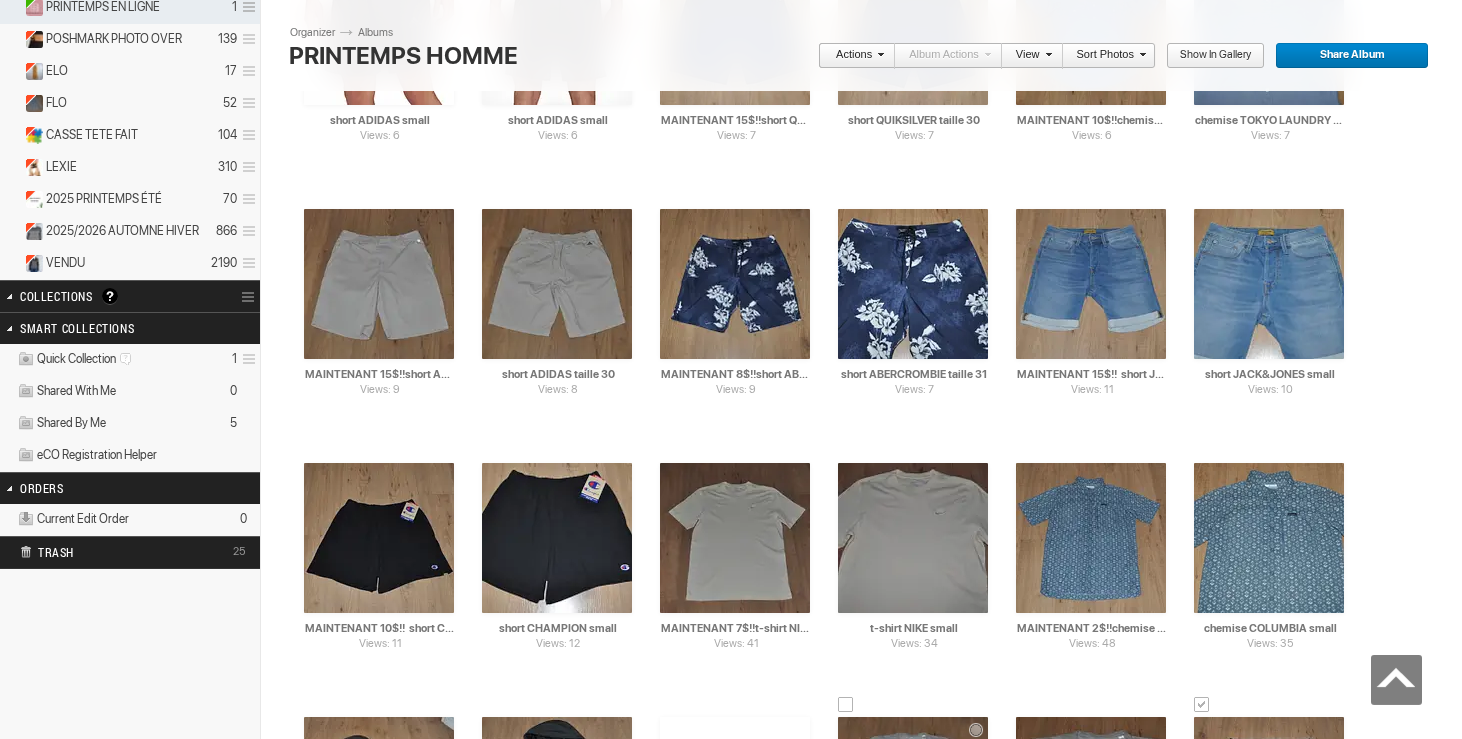 scroll, scrollTop: 0, scrollLeft: 0, axis: both 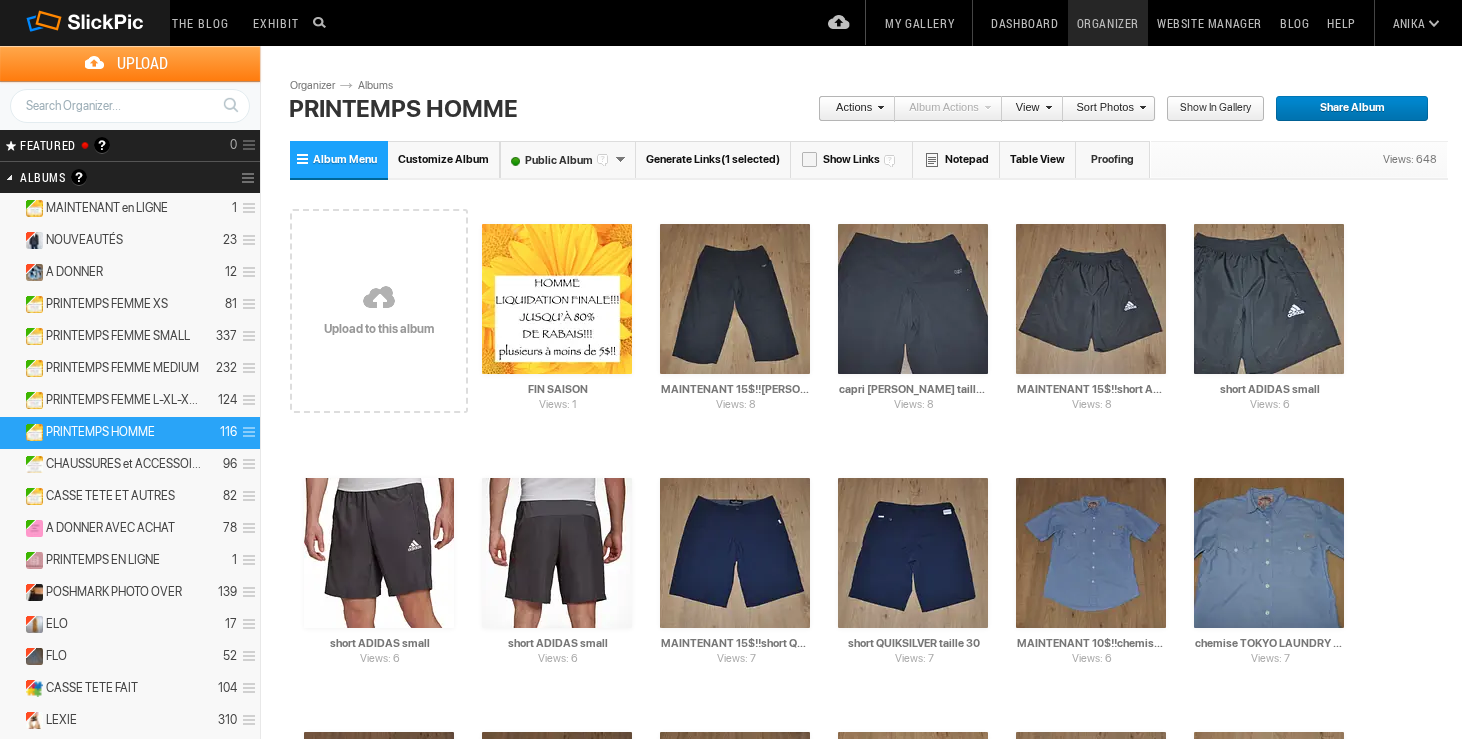 click on "Actions" at bounding box center [851, 109] 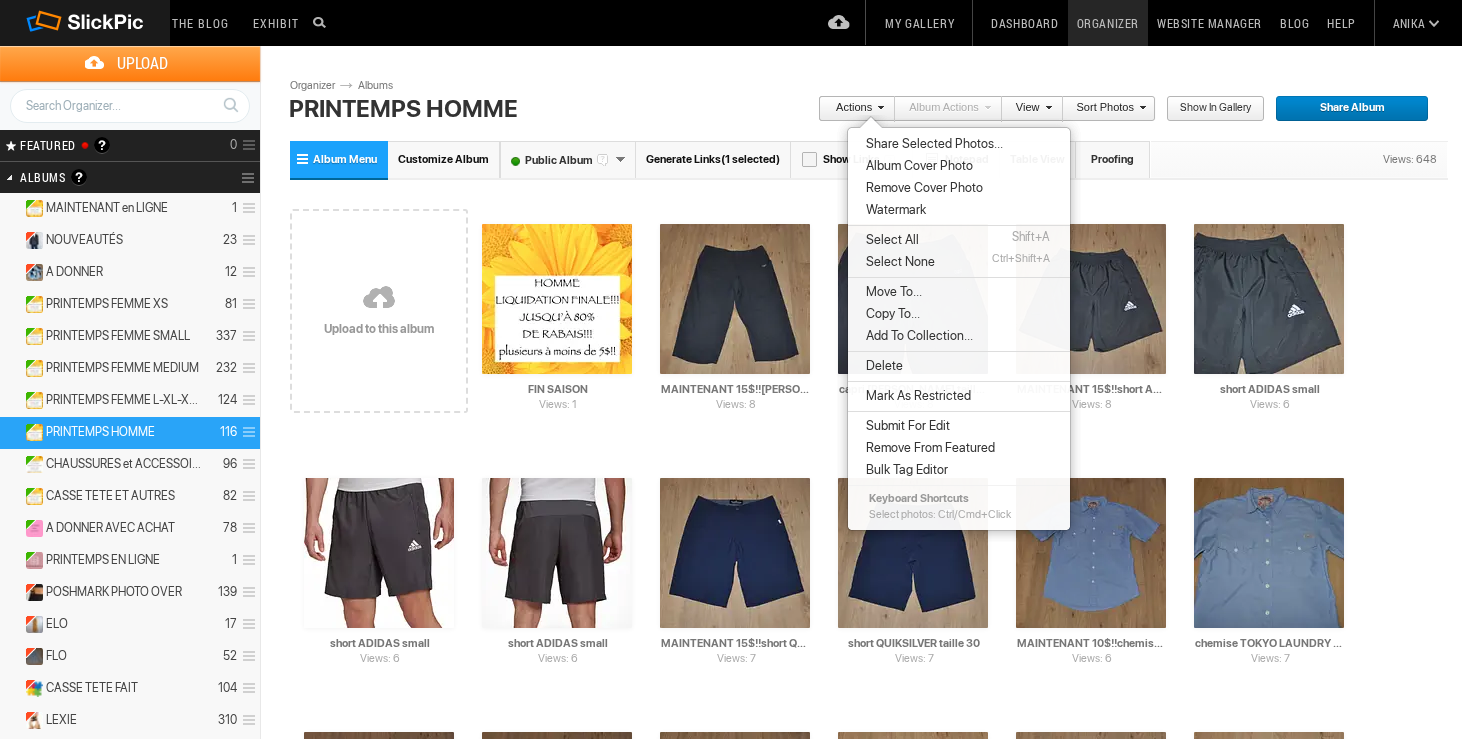 click on "Move To..." at bounding box center (959, 292) 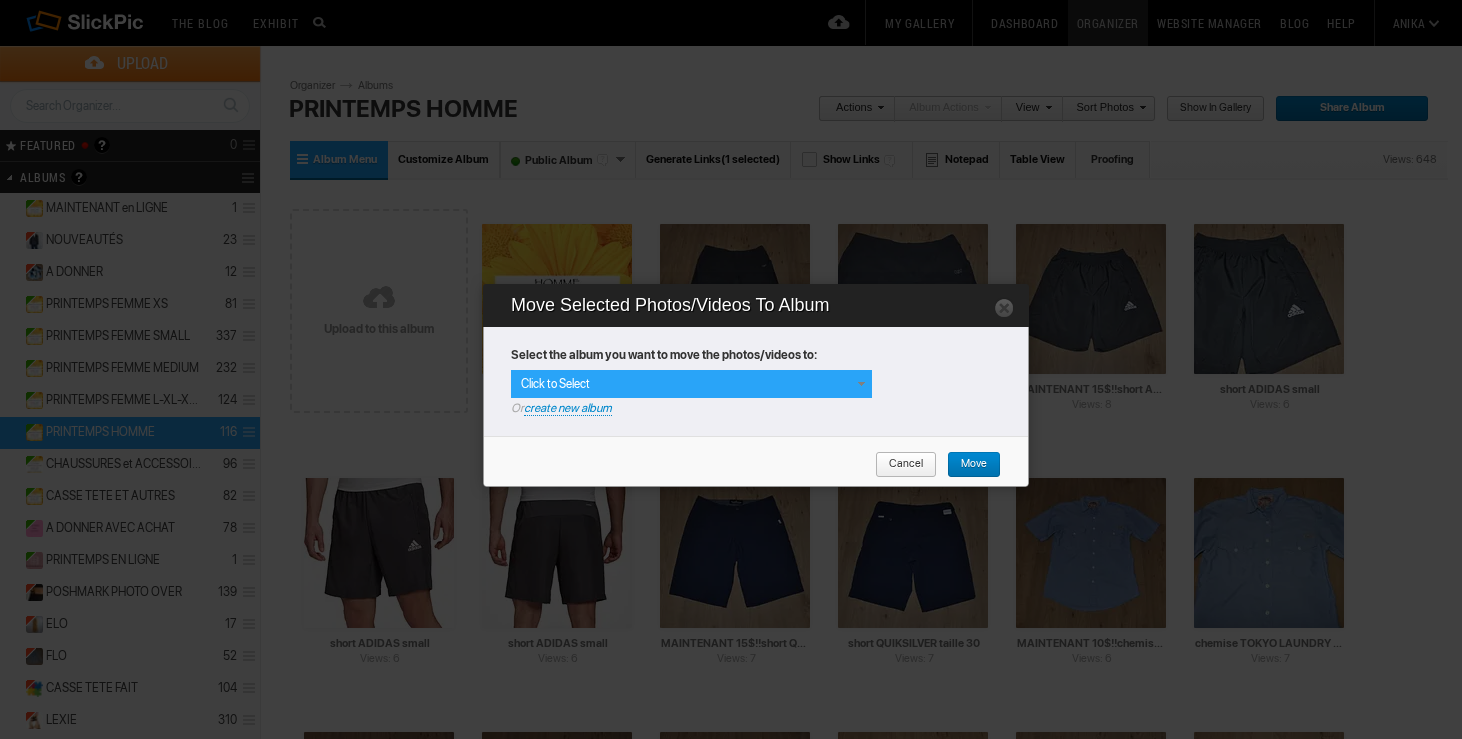 click at bounding box center (861, 384) 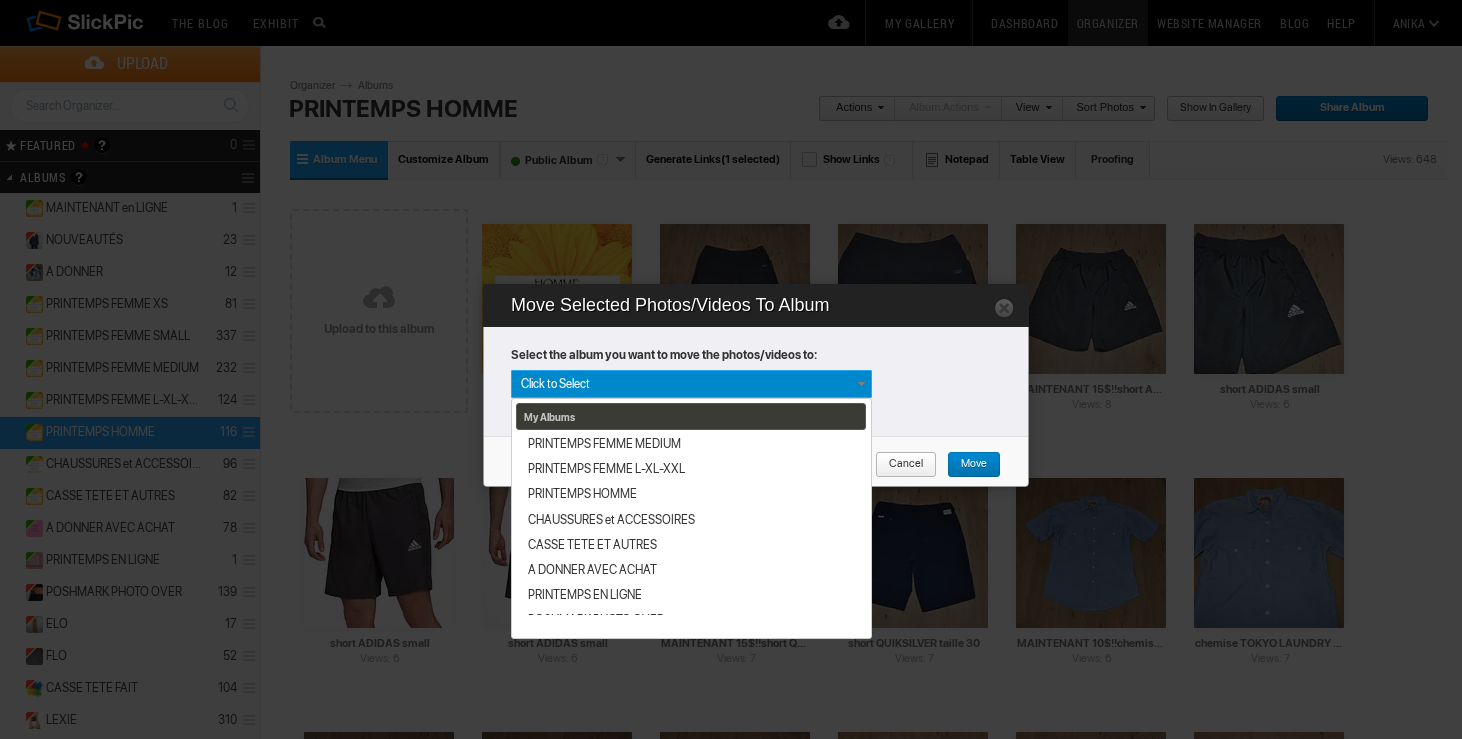 scroll, scrollTop: 340, scrollLeft: 0, axis: vertical 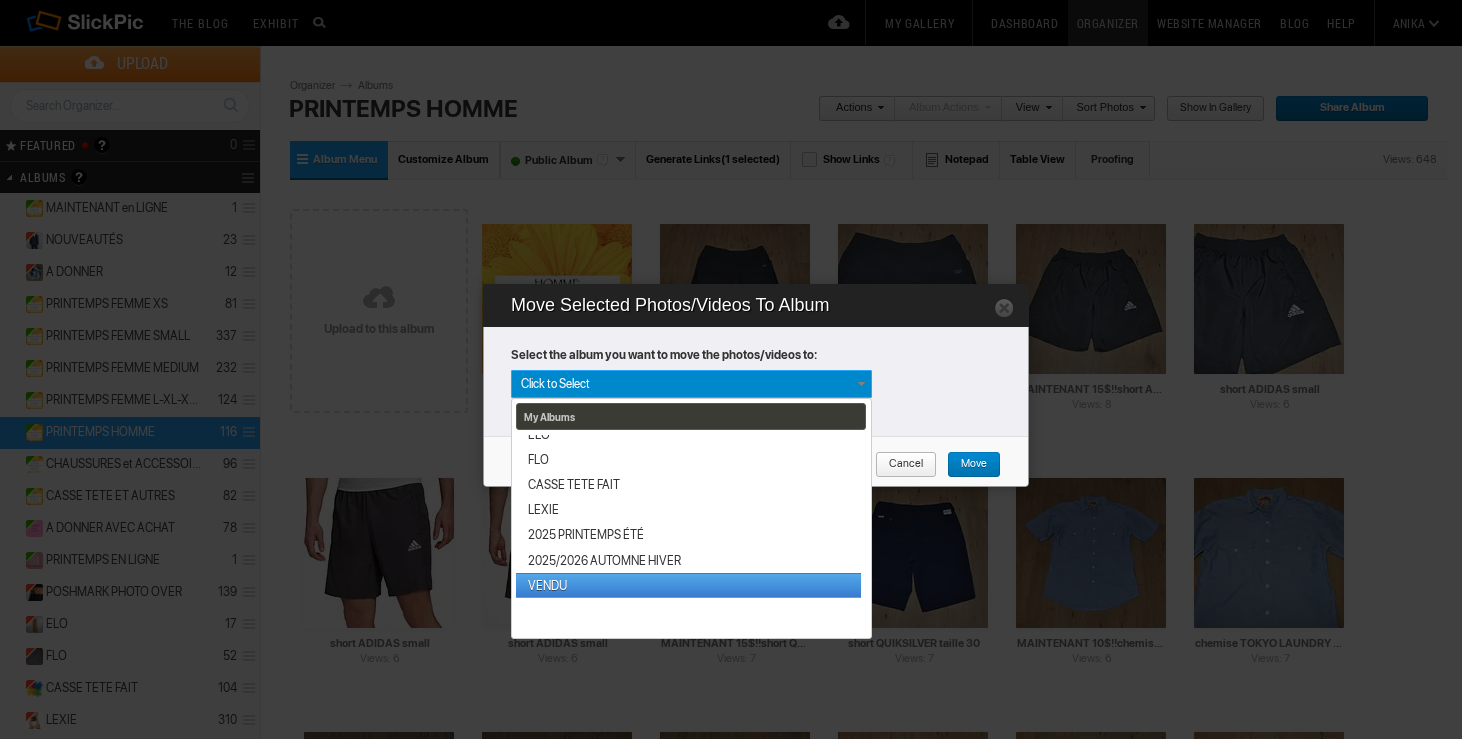 click on "VENDU" at bounding box center [688, 585] 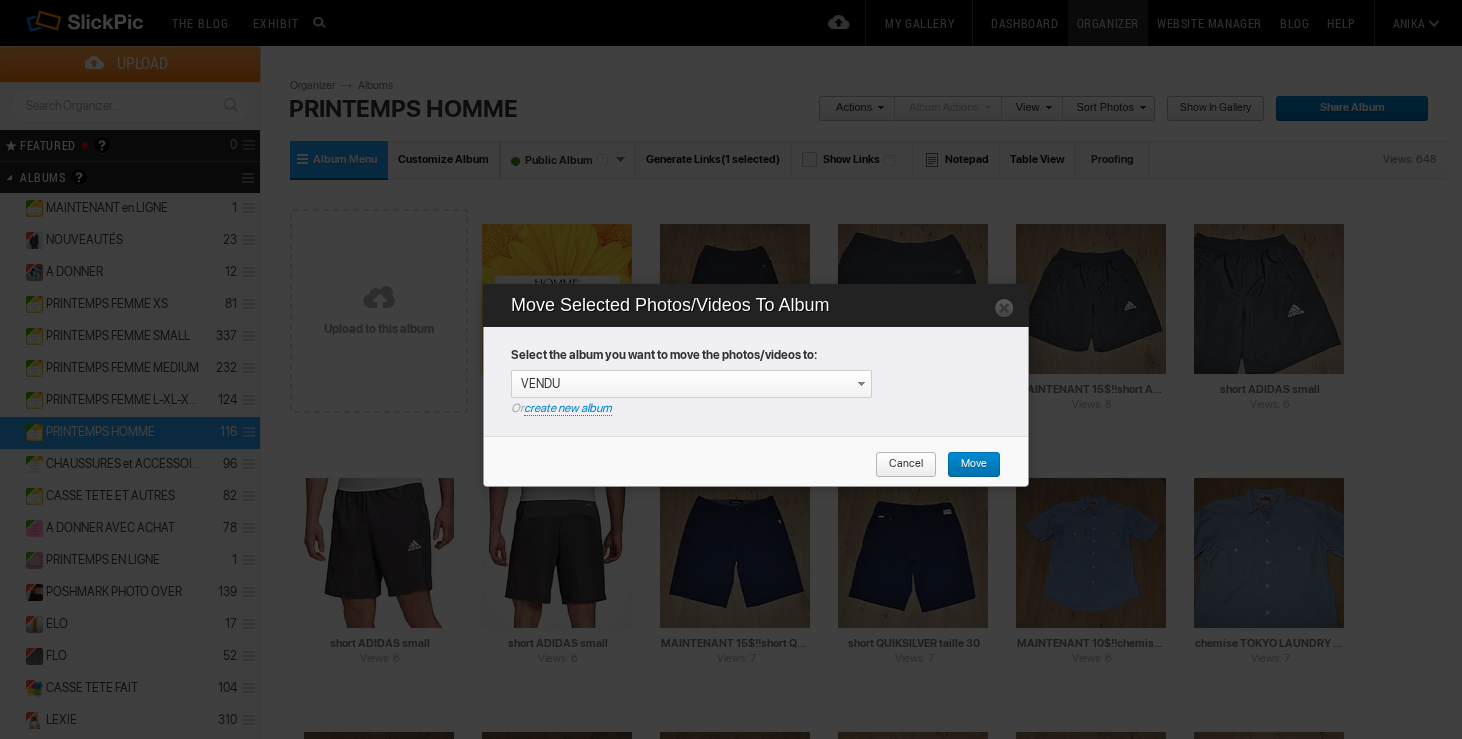 click on "Move" at bounding box center [967, 465] 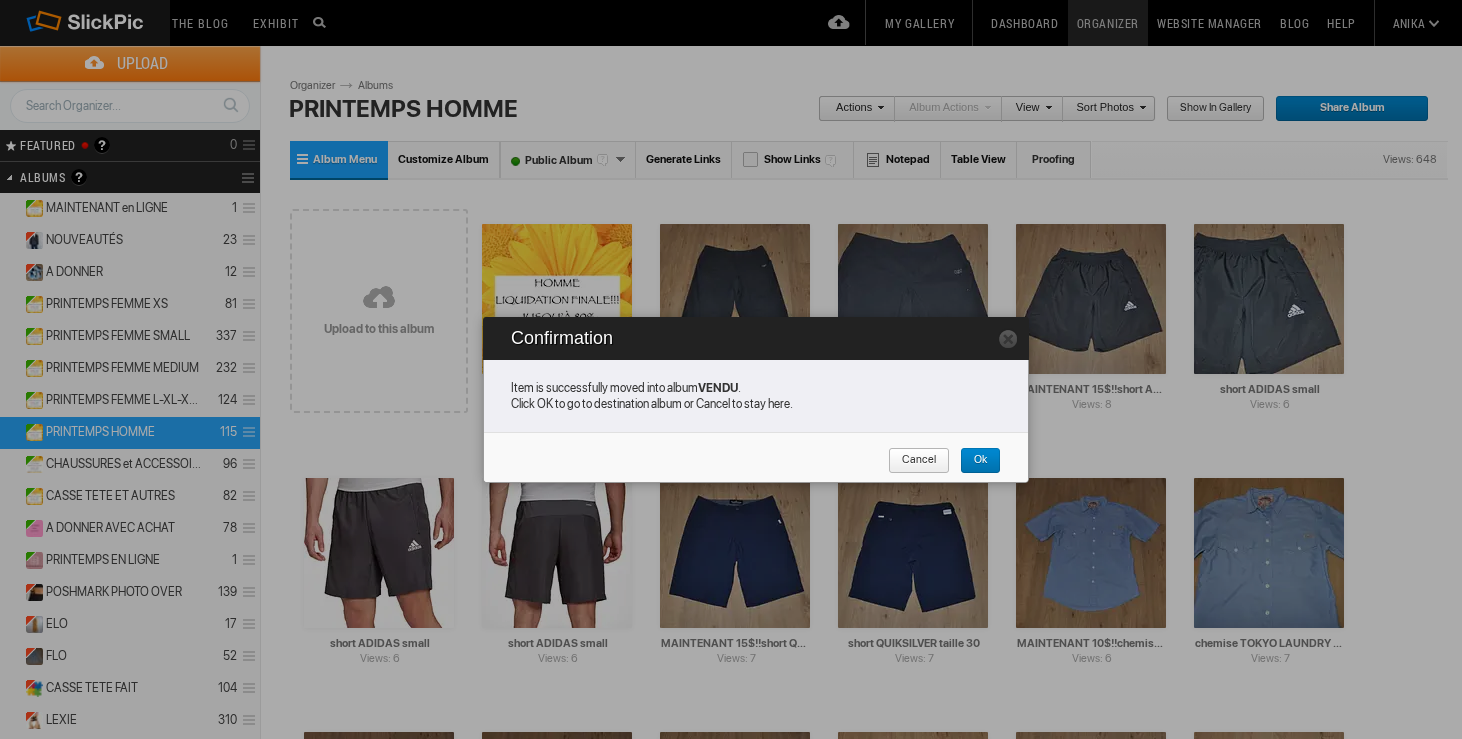 click on "Cancel" at bounding box center (912, 461) 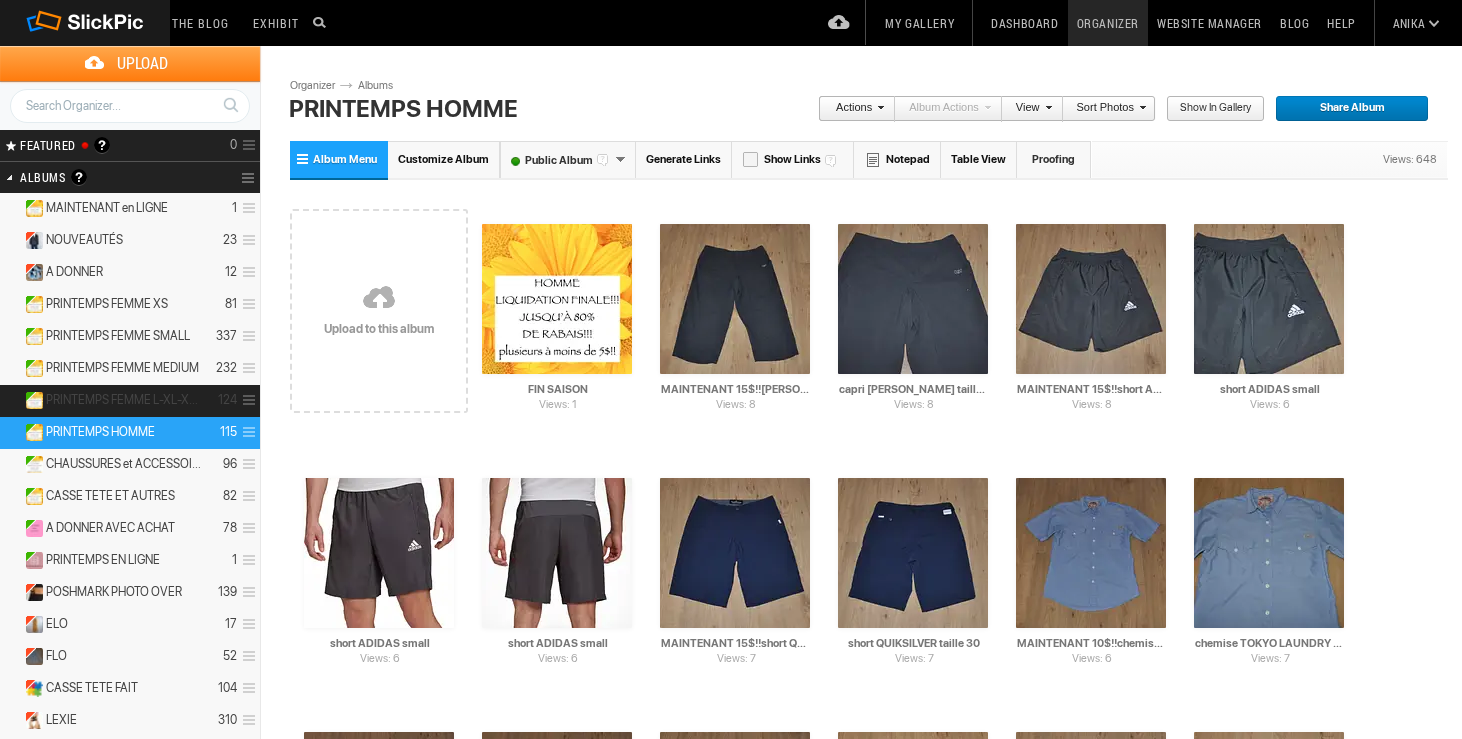 click on "PRINTEMPS FEMME L-XL-XXL" at bounding box center (124, 400) 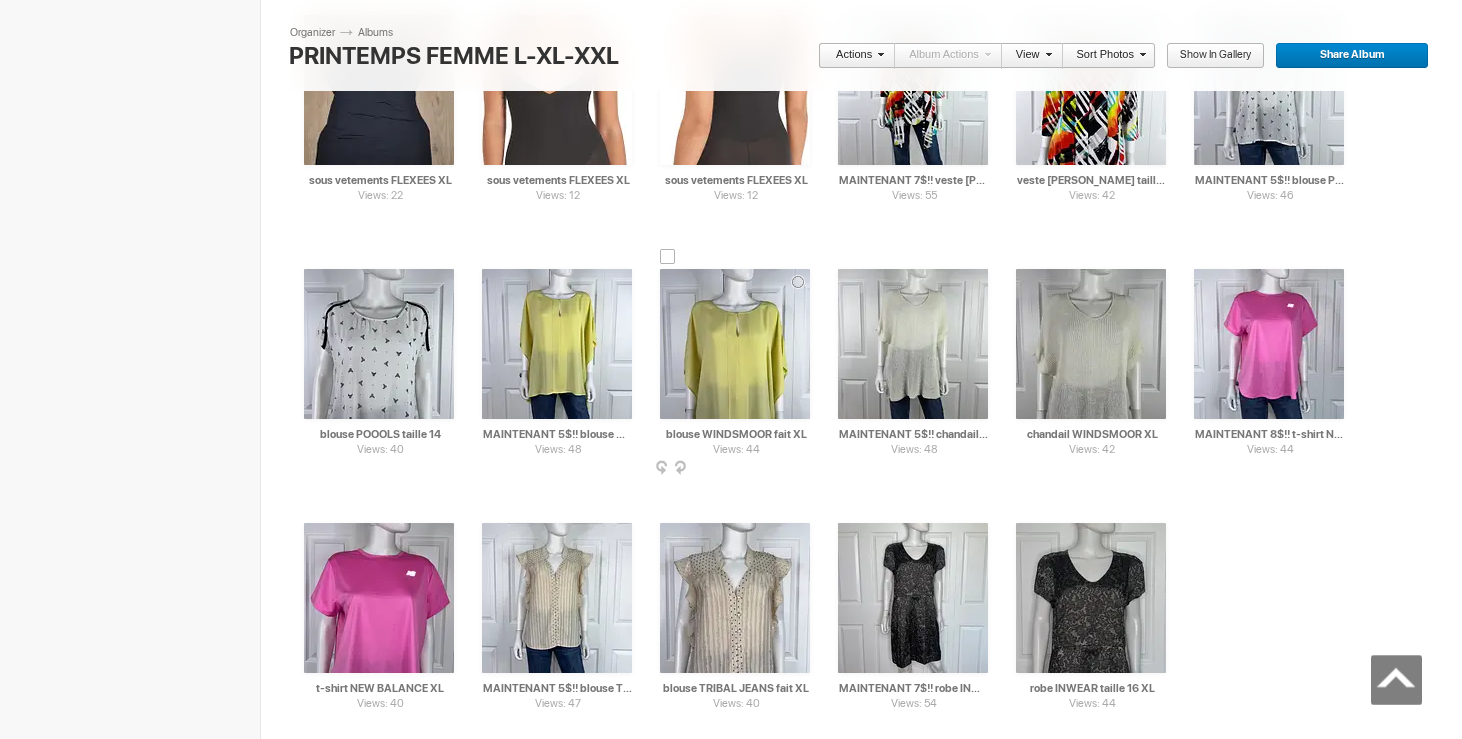 scroll, scrollTop: 4899, scrollLeft: 0, axis: vertical 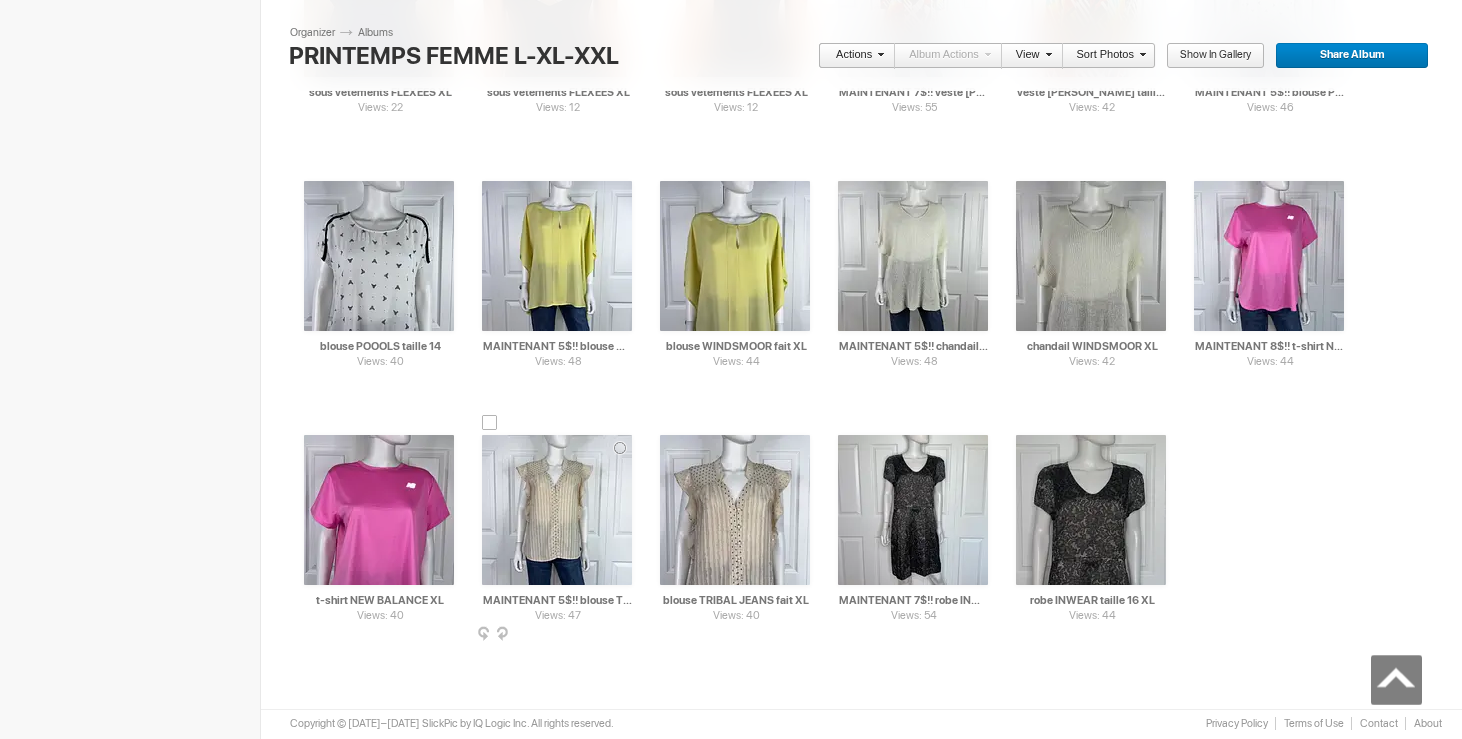 click at bounding box center (490, 423) 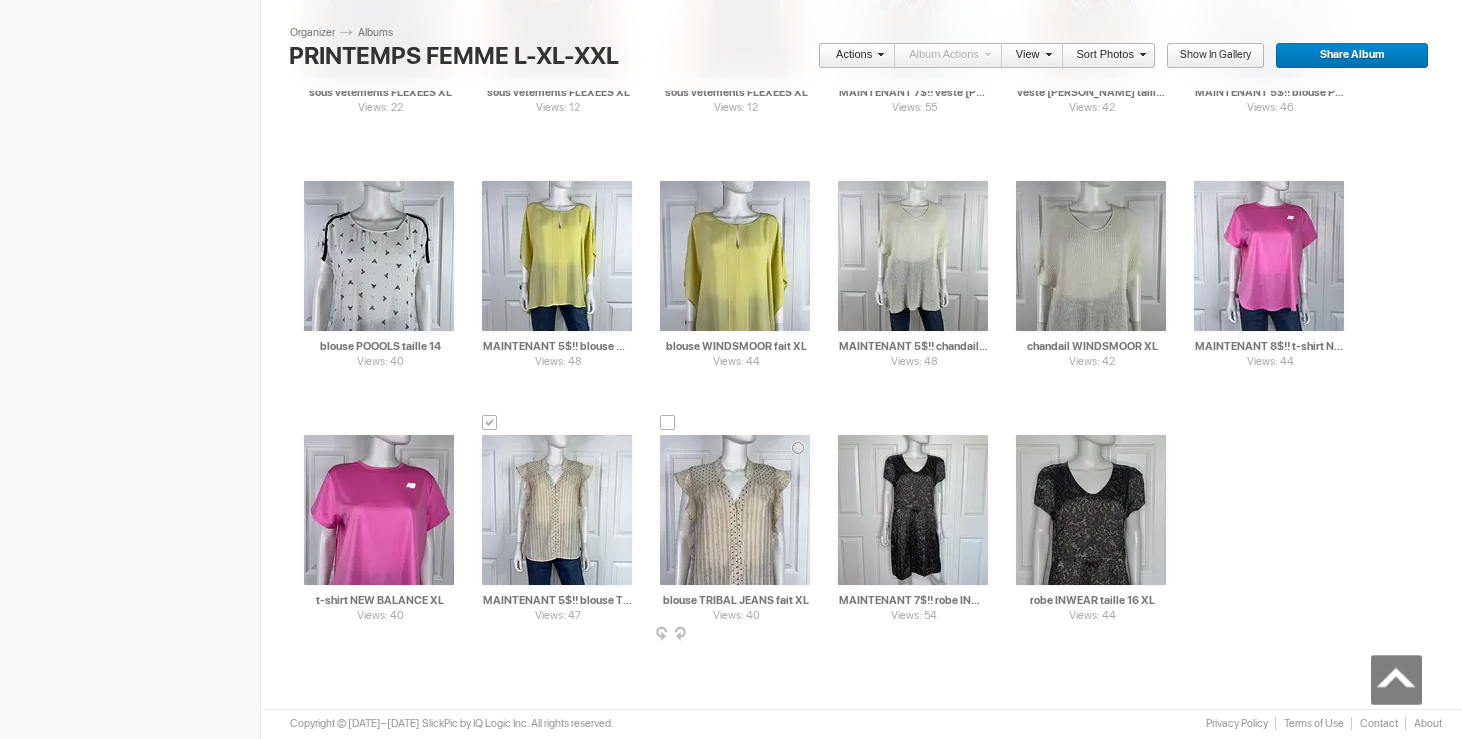 click at bounding box center (668, 423) 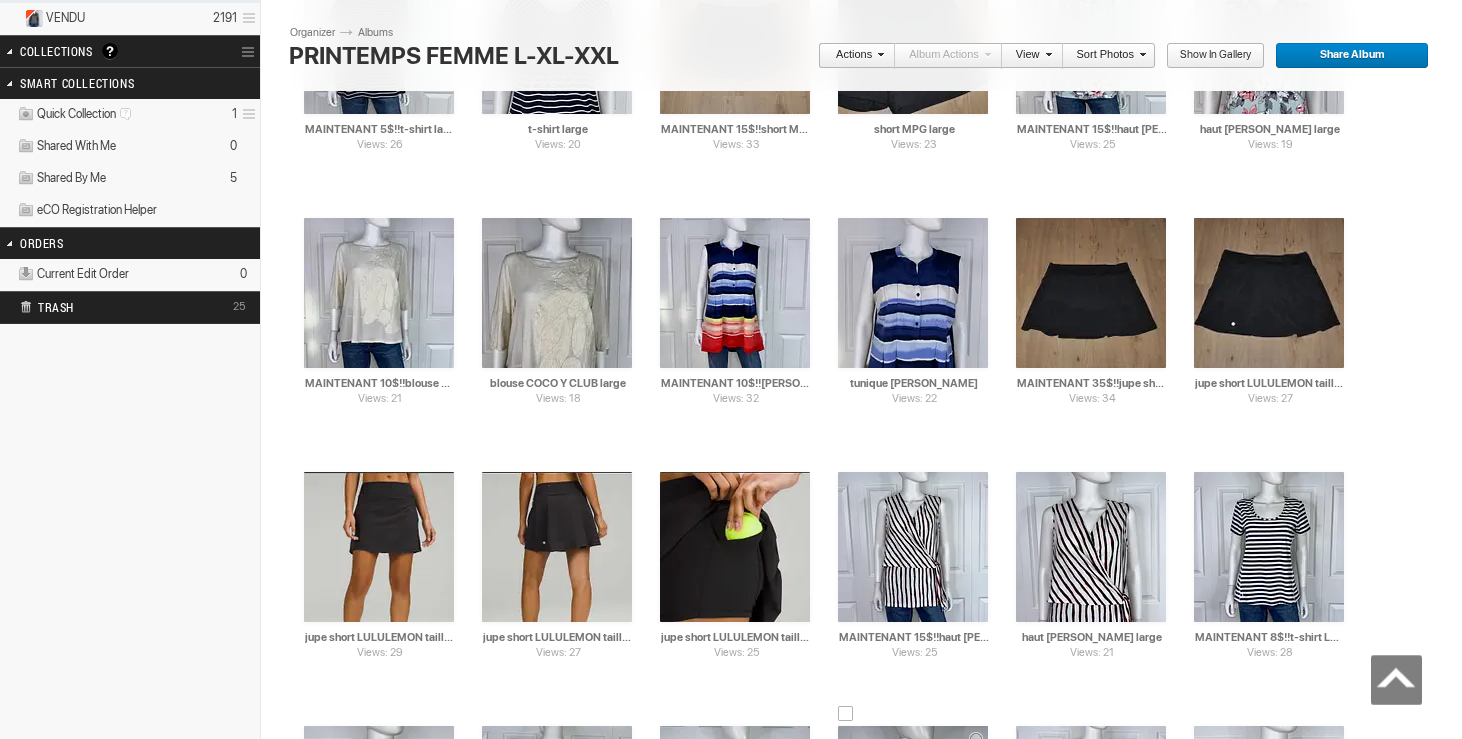scroll, scrollTop: 0, scrollLeft: 0, axis: both 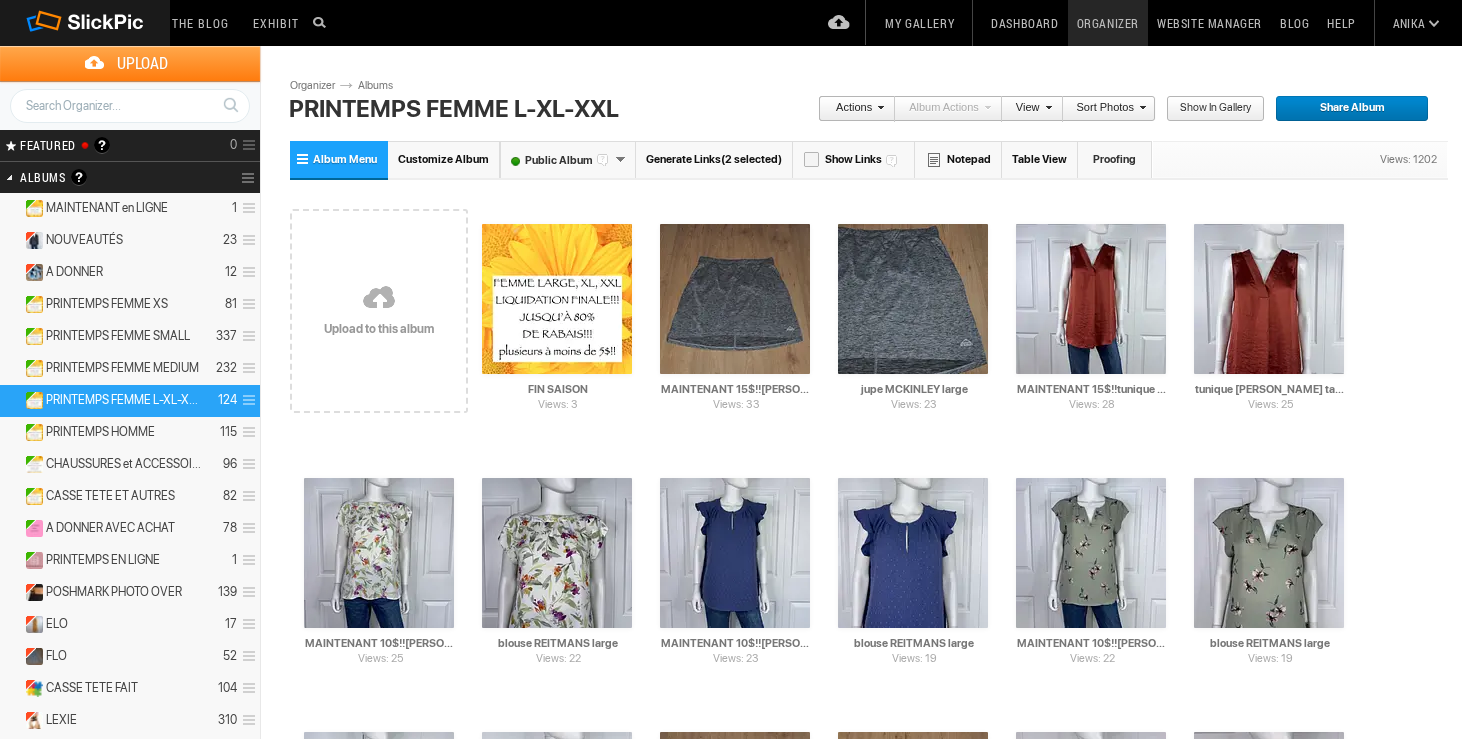 click on "Actions" at bounding box center (851, 109) 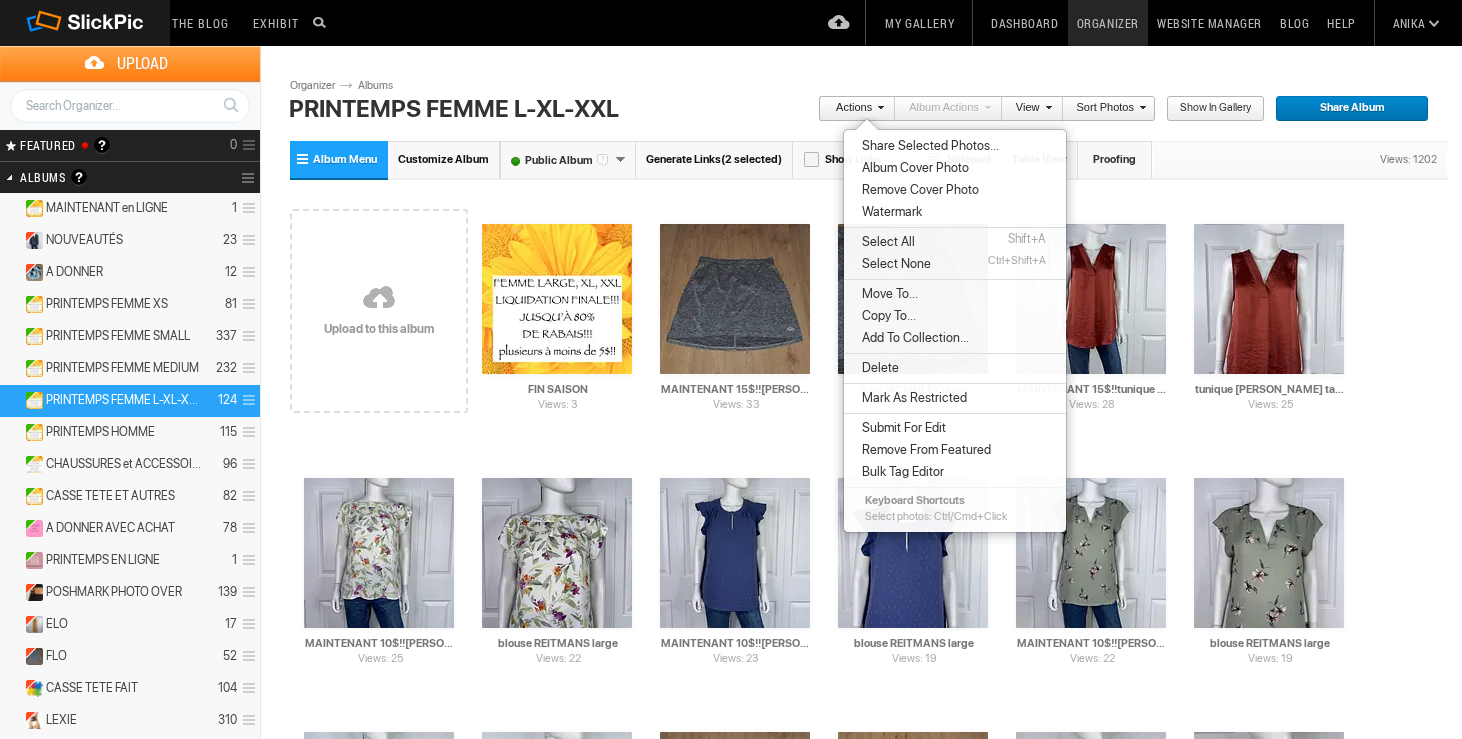 click on "Move To..." at bounding box center [887, 294] 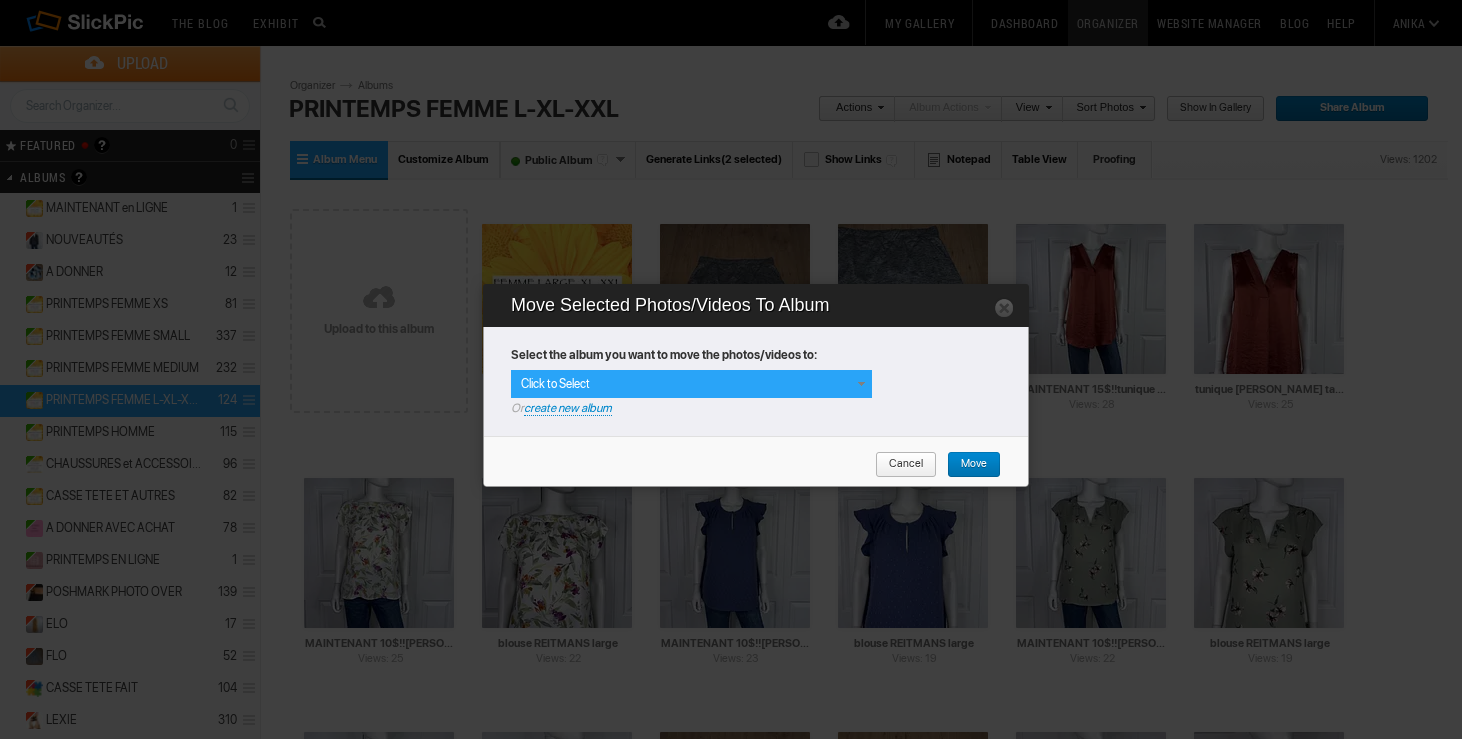 click at bounding box center [861, 384] 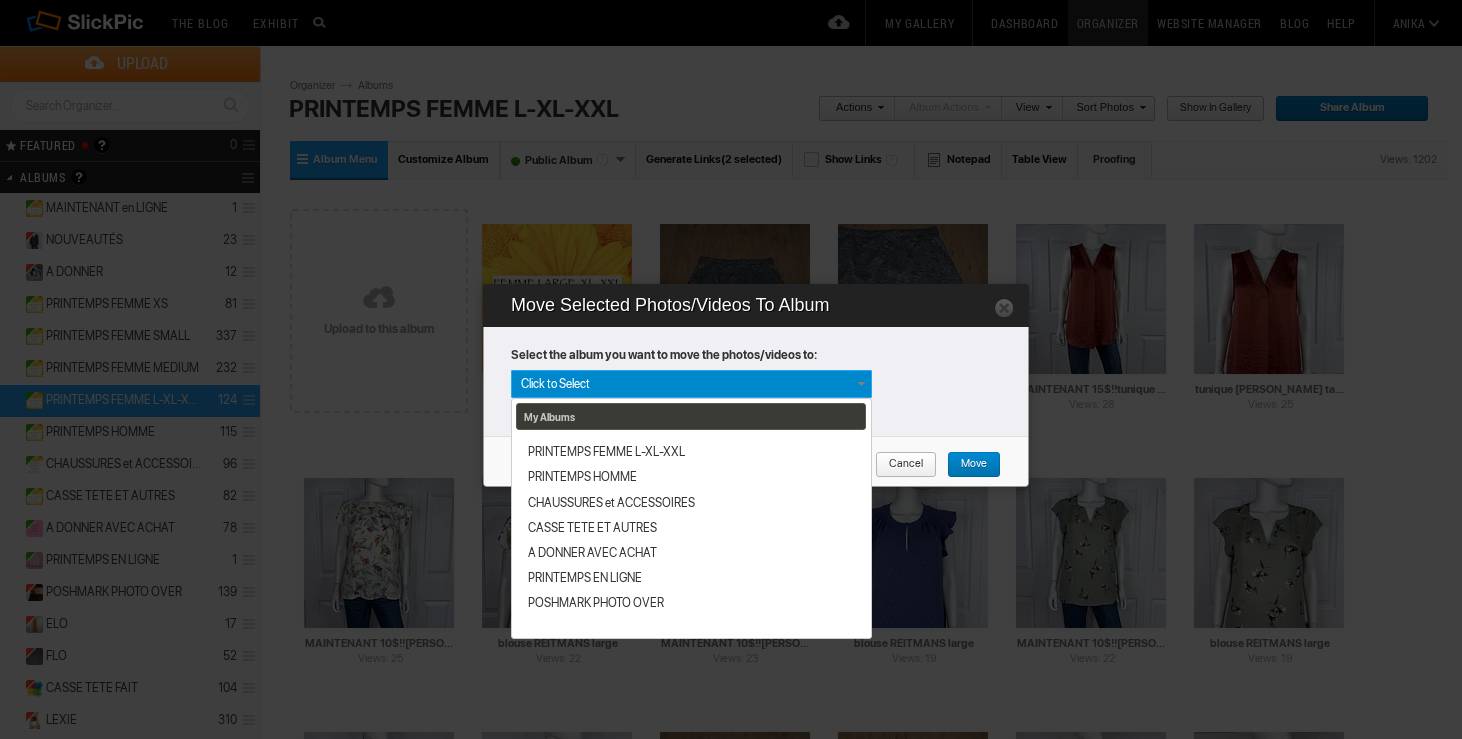 scroll, scrollTop: 340, scrollLeft: 0, axis: vertical 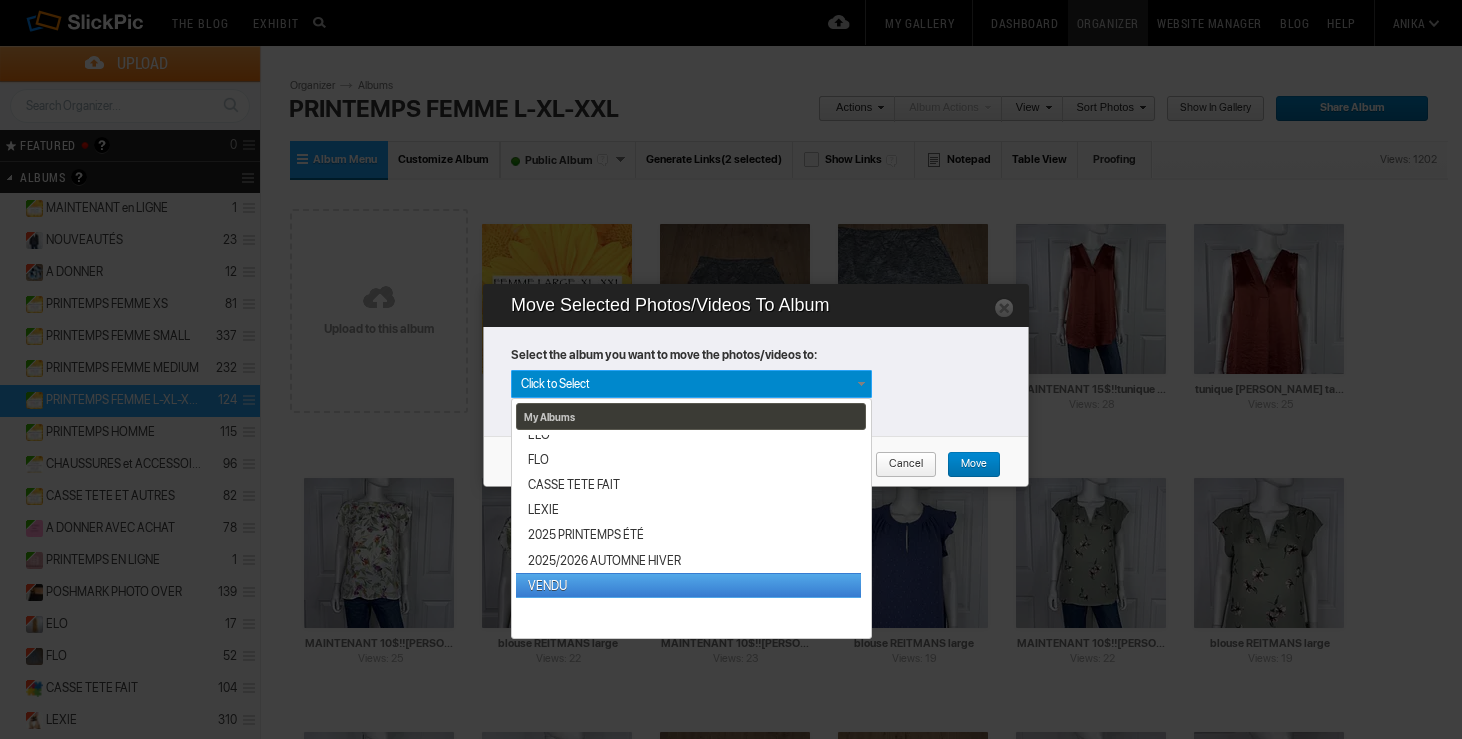 click on "VENDU" at bounding box center [688, 585] 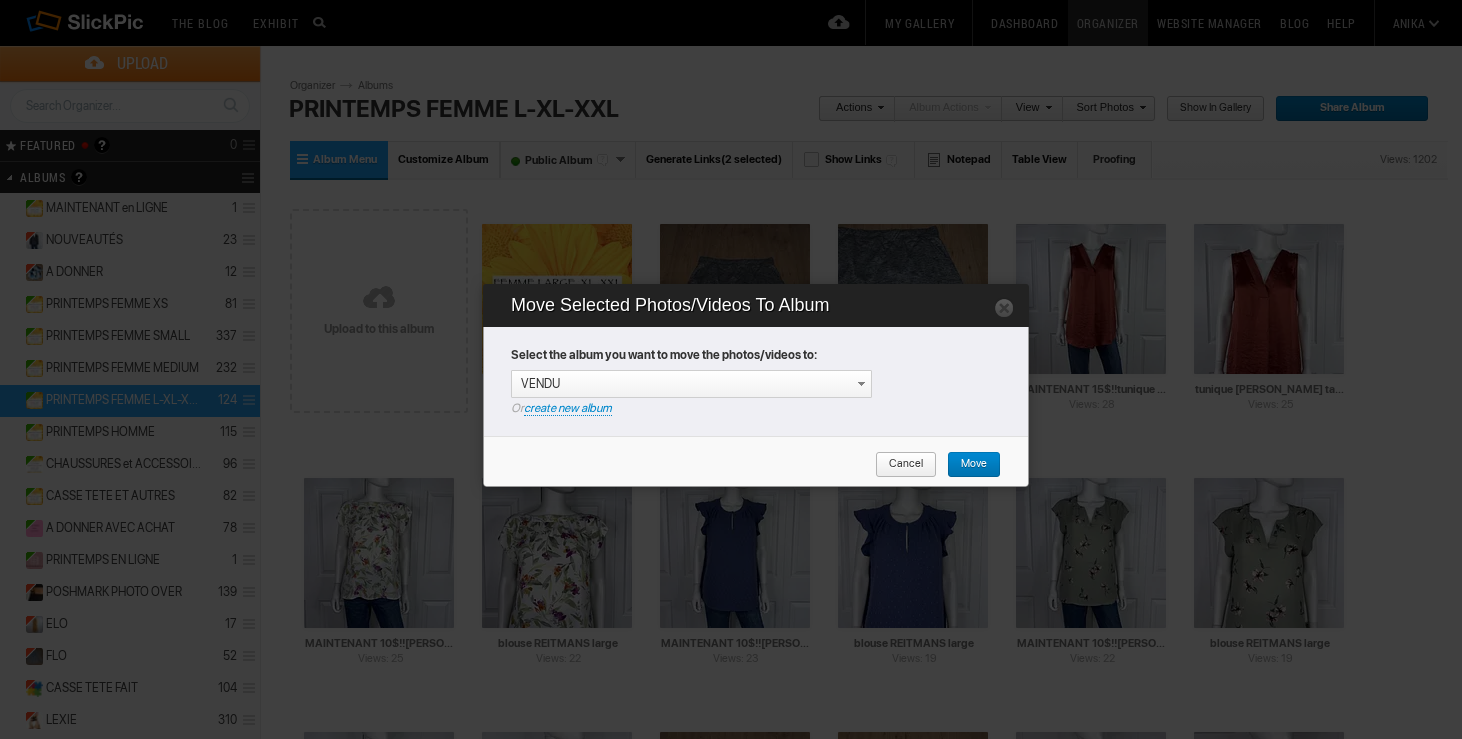click on "Move" at bounding box center [974, 465] 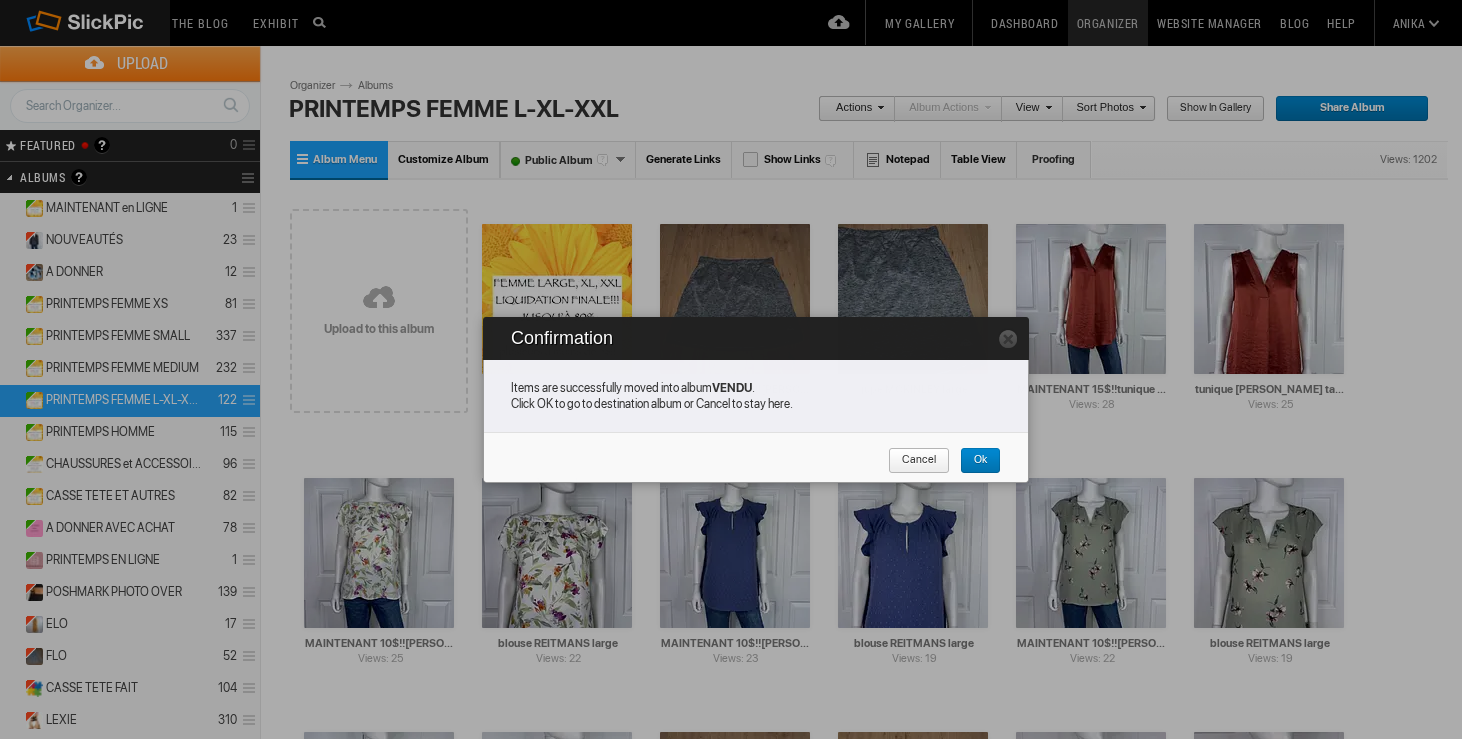 click on "Cancel" at bounding box center [919, 461] 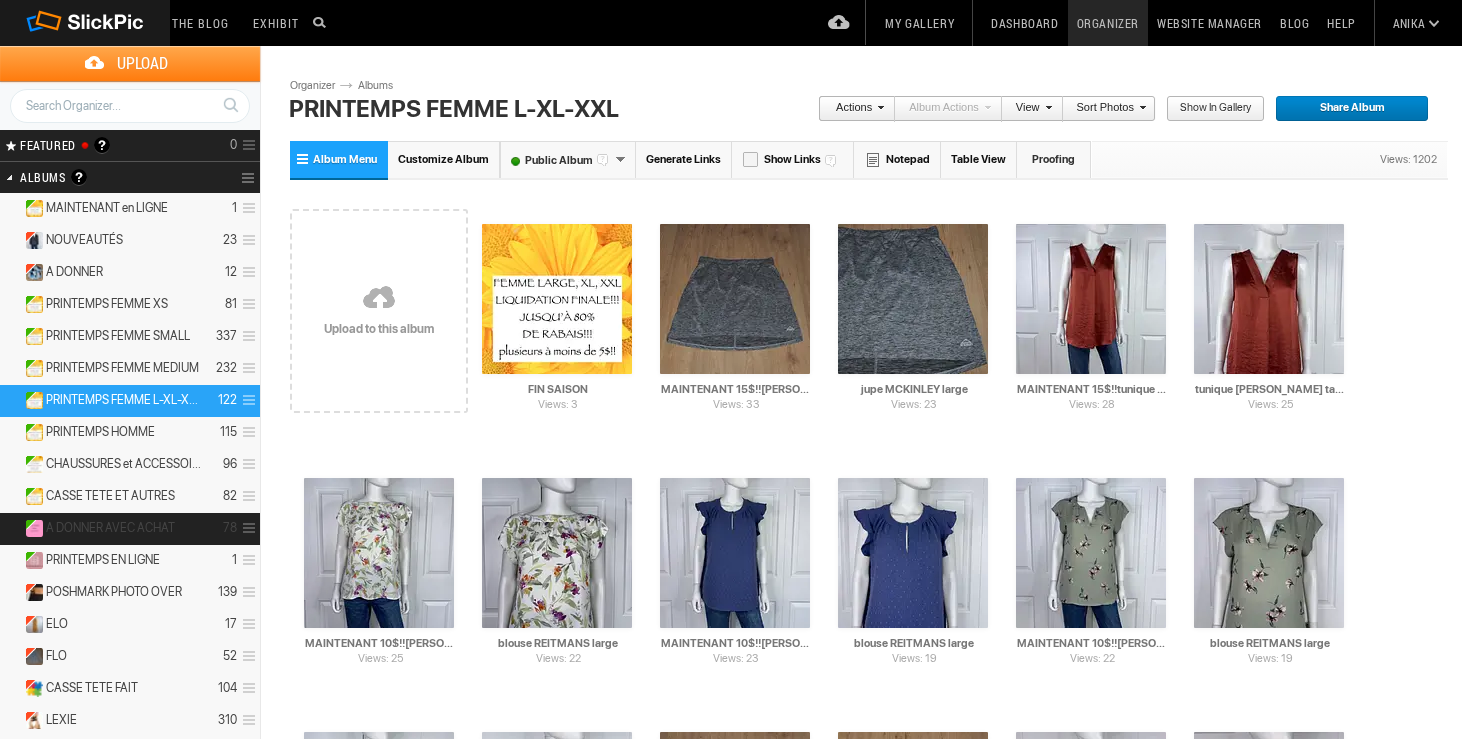 click on "A DONNER AVEC ACHAT" at bounding box center [110, 528] 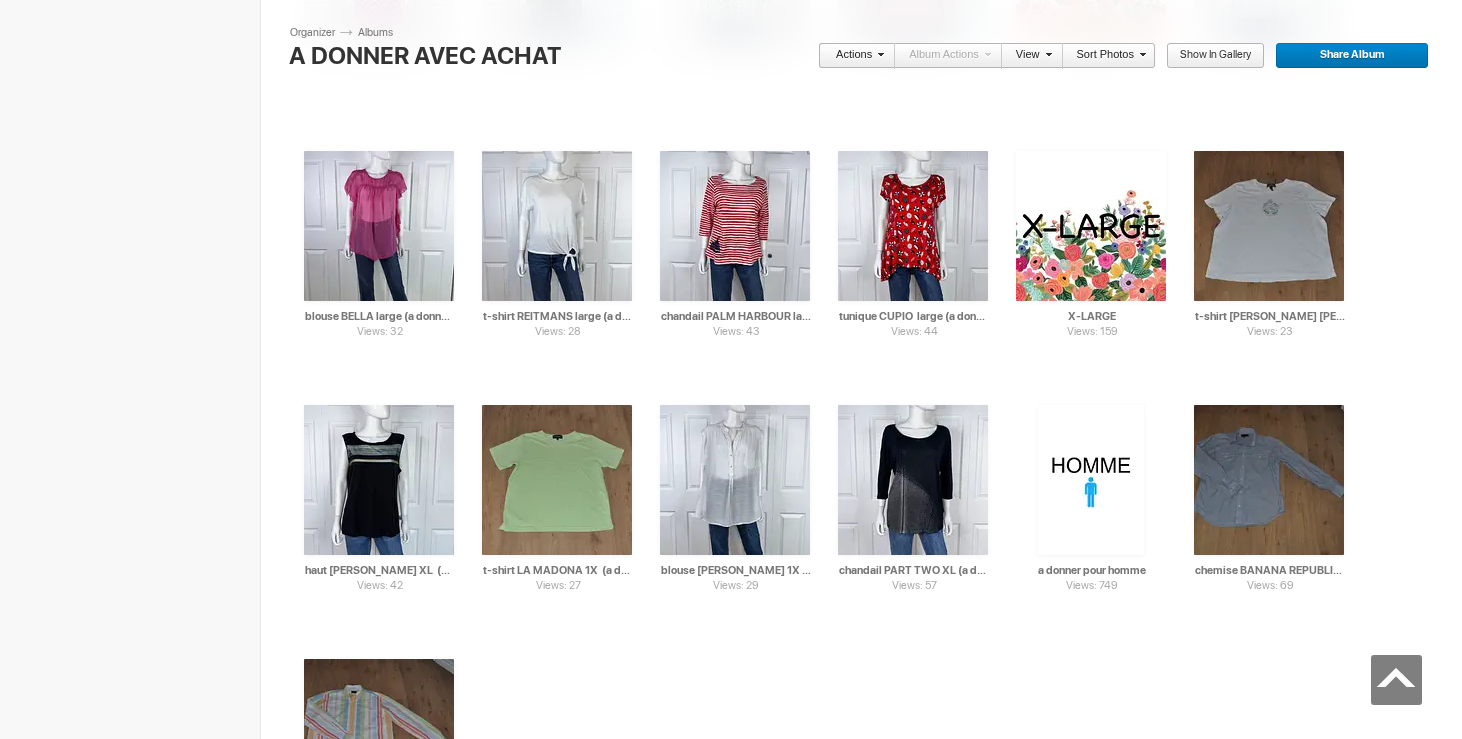 scroll, scrollTop: 2813, scrollLeft: 0, axis: vertical 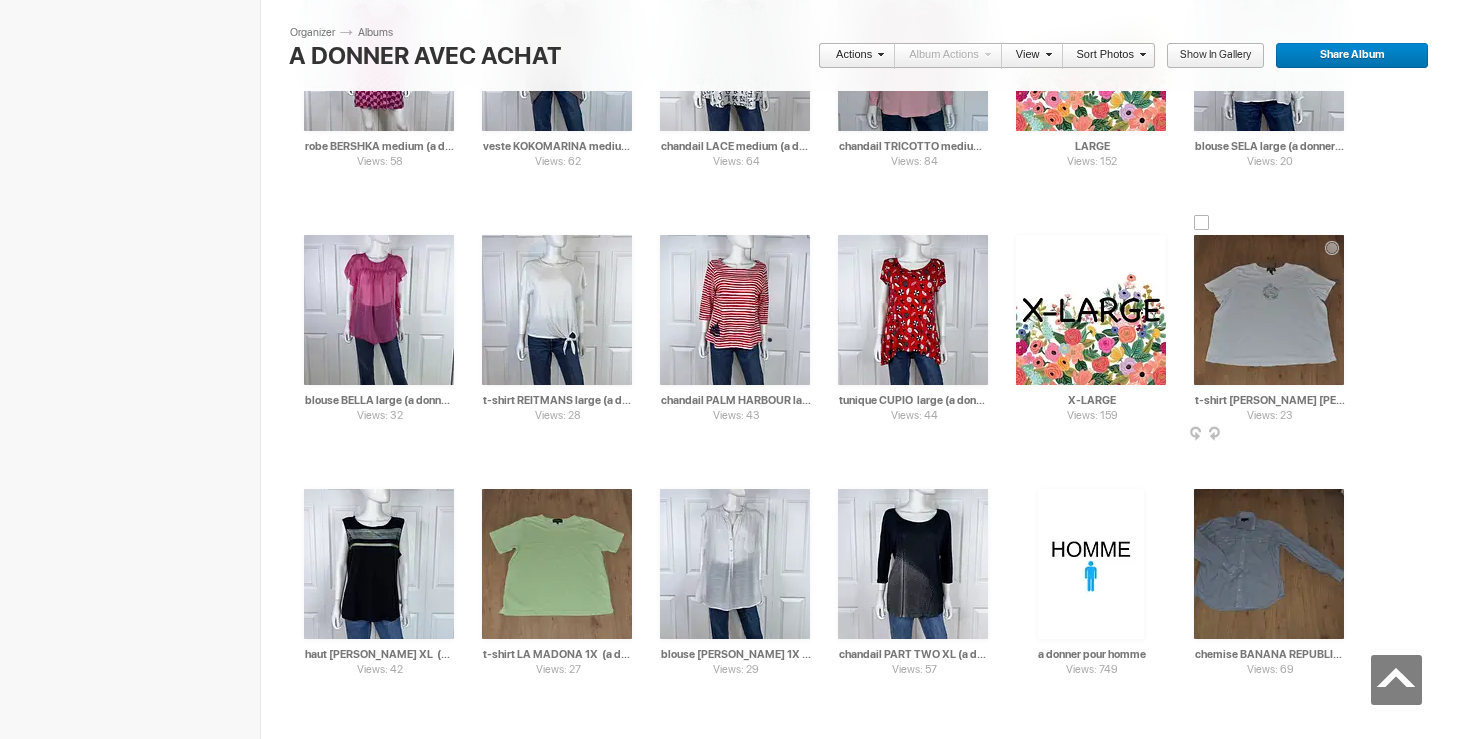 click at bounding box center [1202, 223] 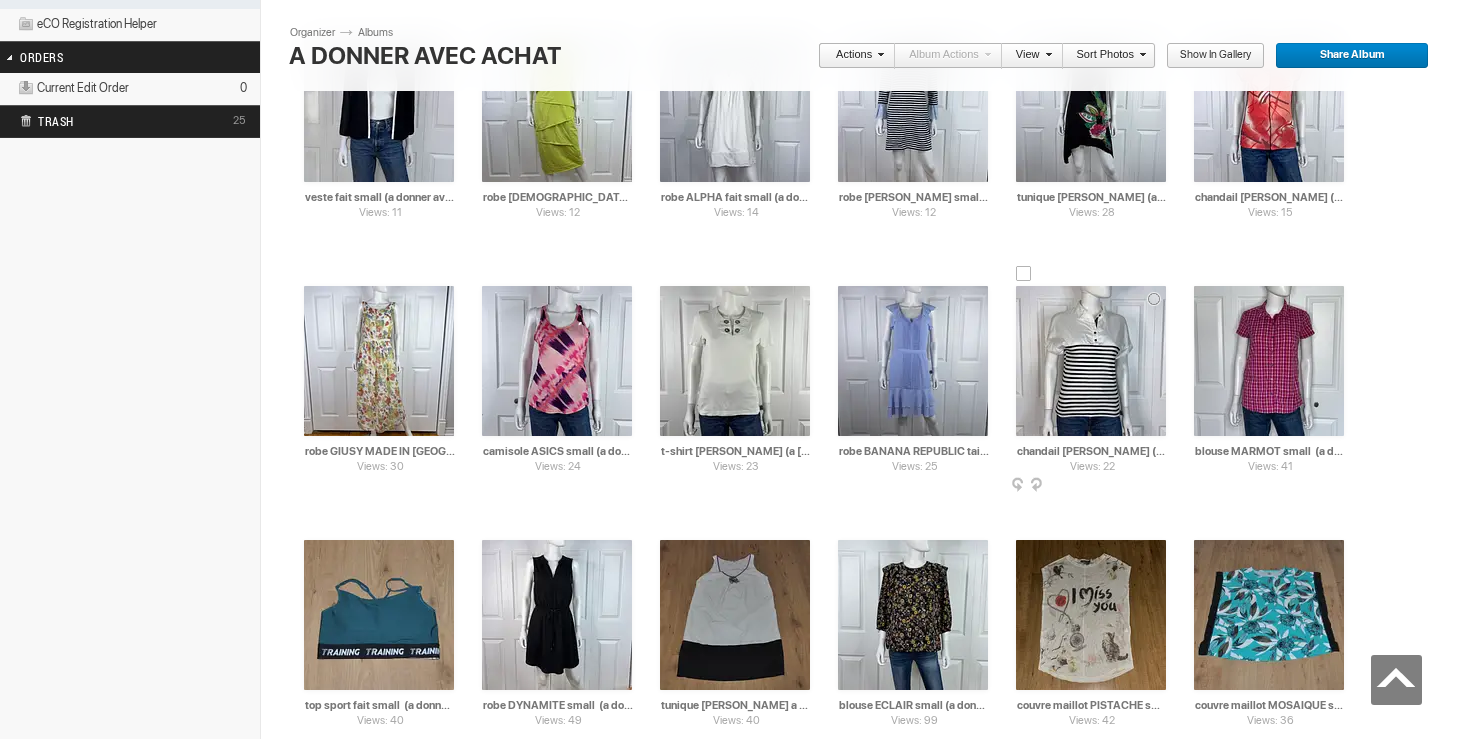 scroll, scrollTop: 957, scrollLeft: 0, axis: vertical 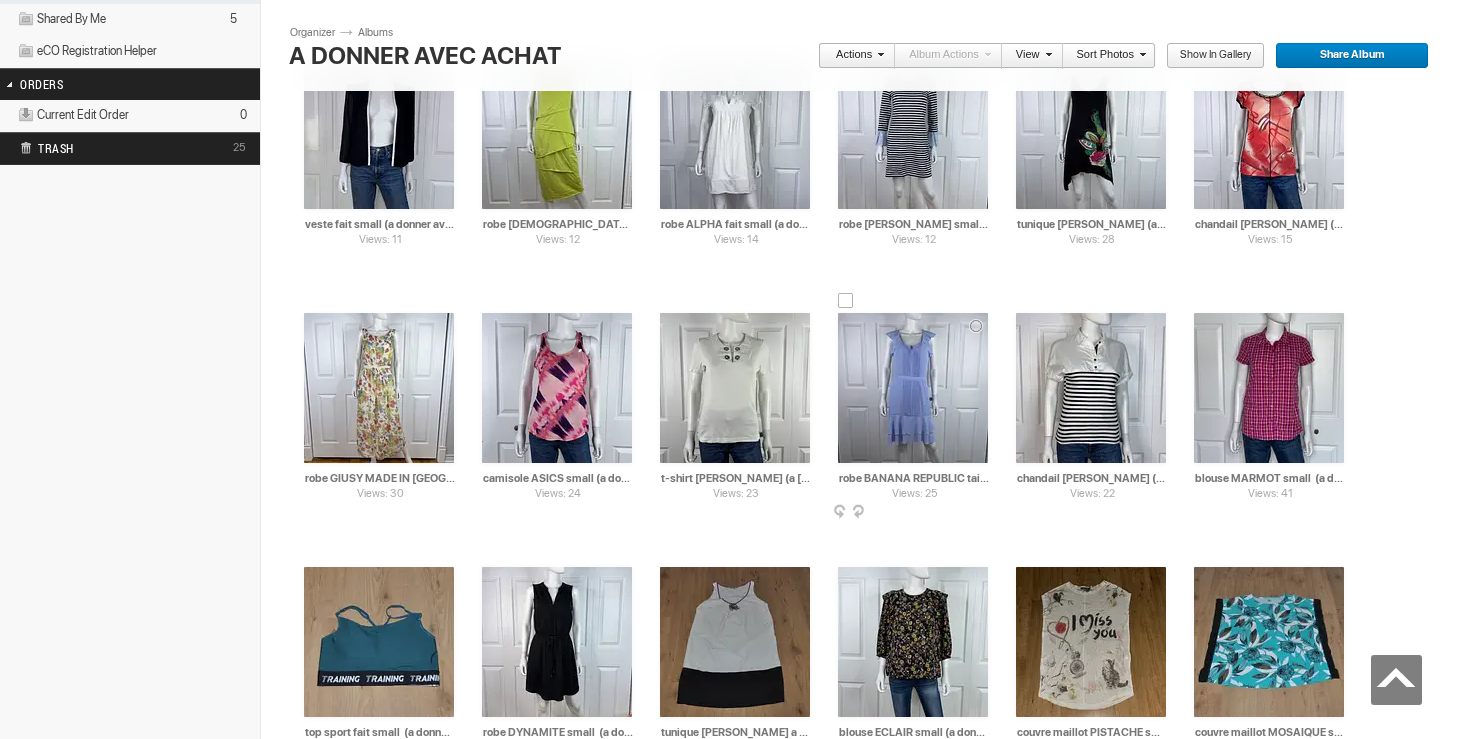 click at bounding box center (846, 301) 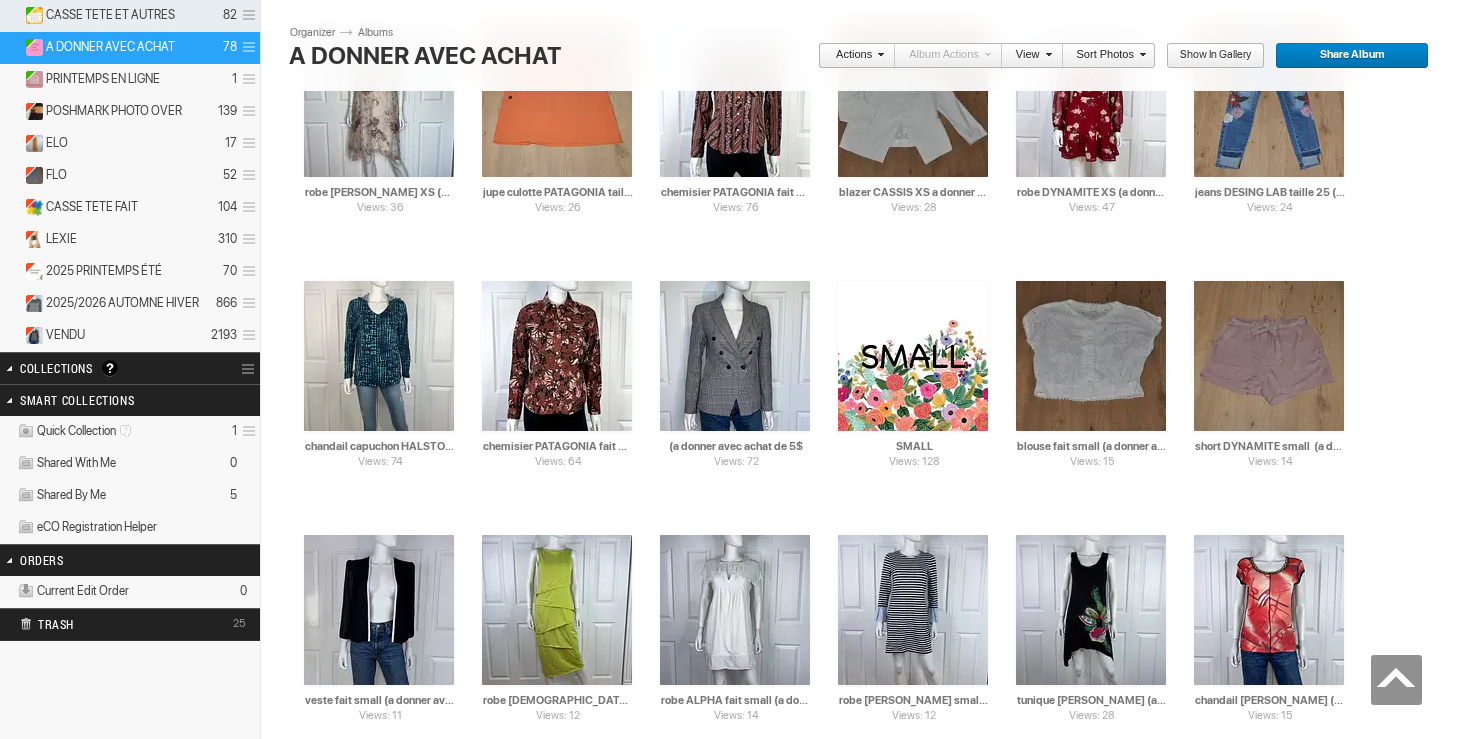 scroll, scrollTop: 0, scrollLeft: 0, axis: both 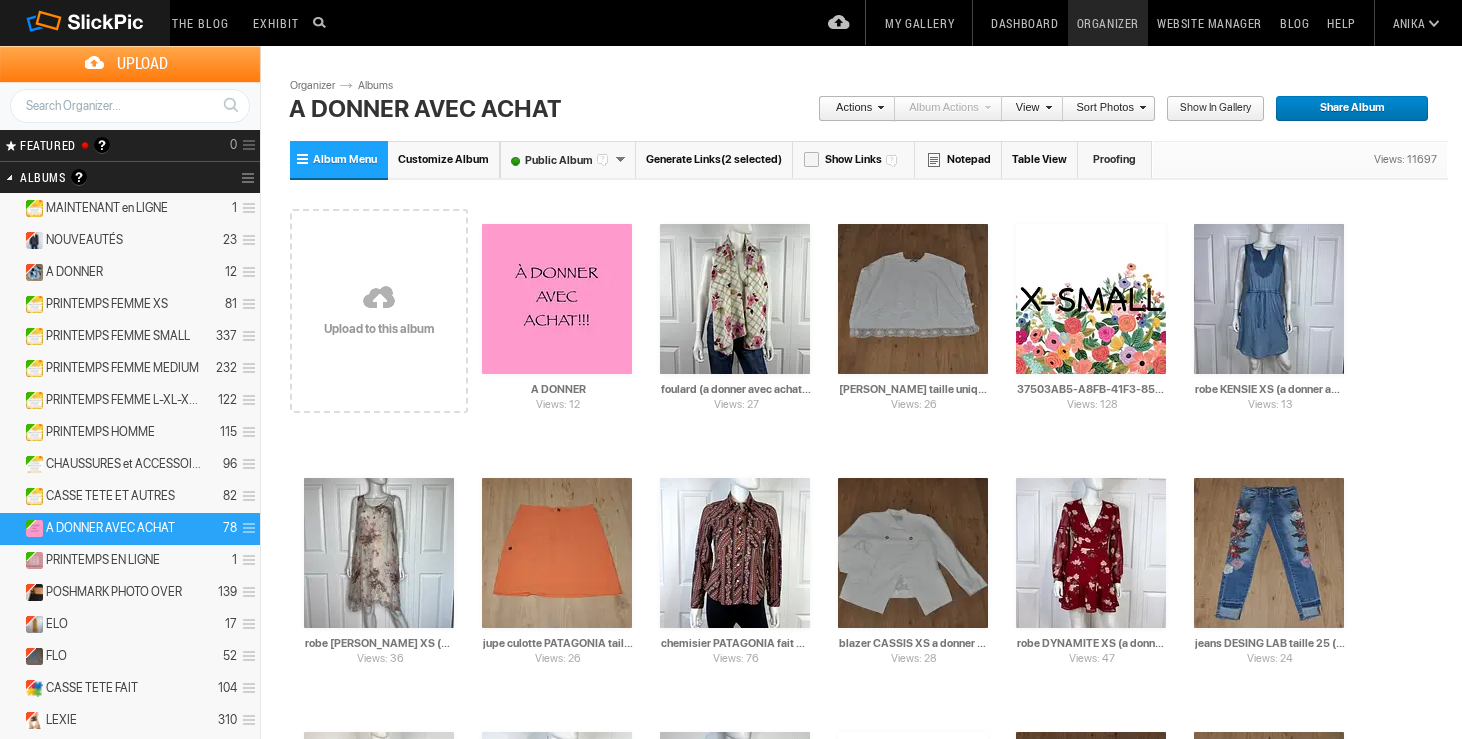 click on "Actions" at bounding box center (851, 109) 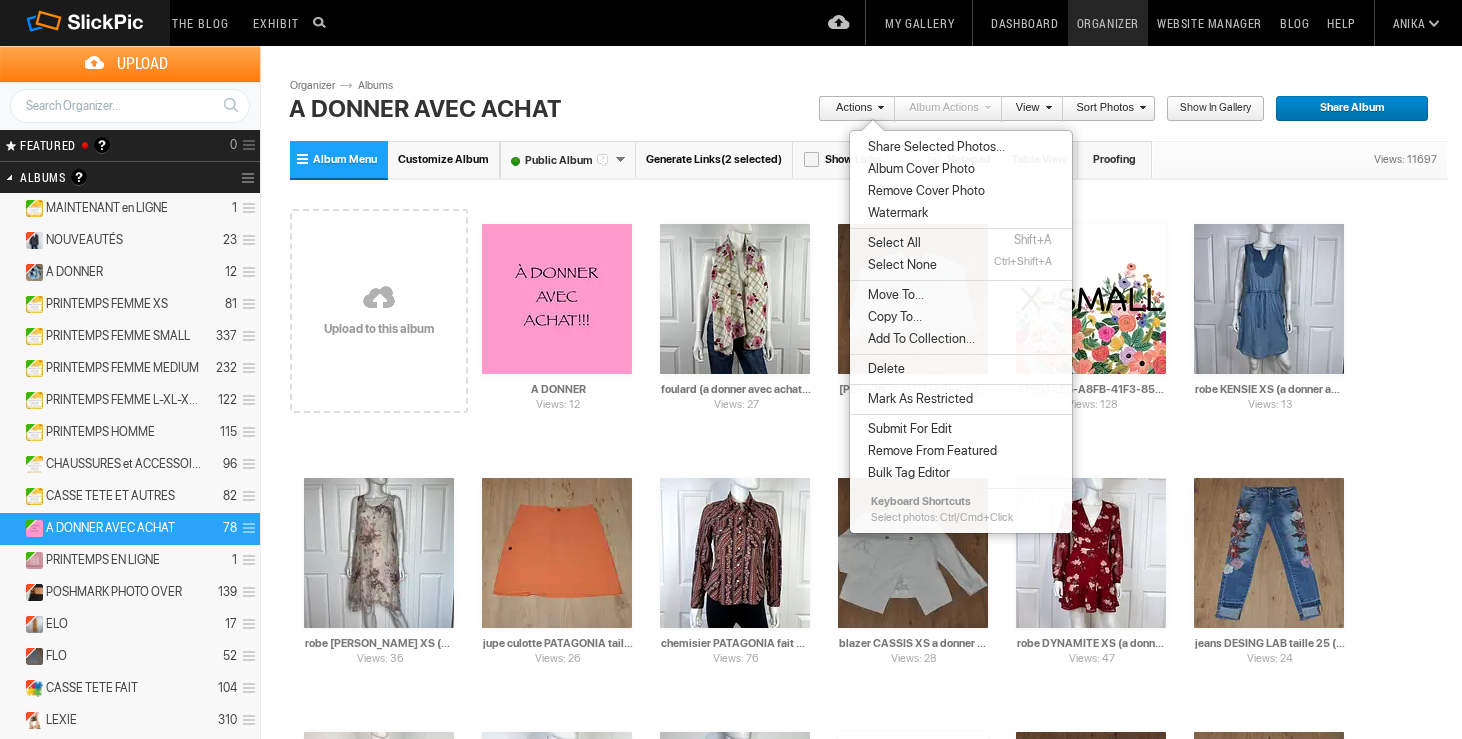 click on "Move To..." at bounding box center (893, 295) 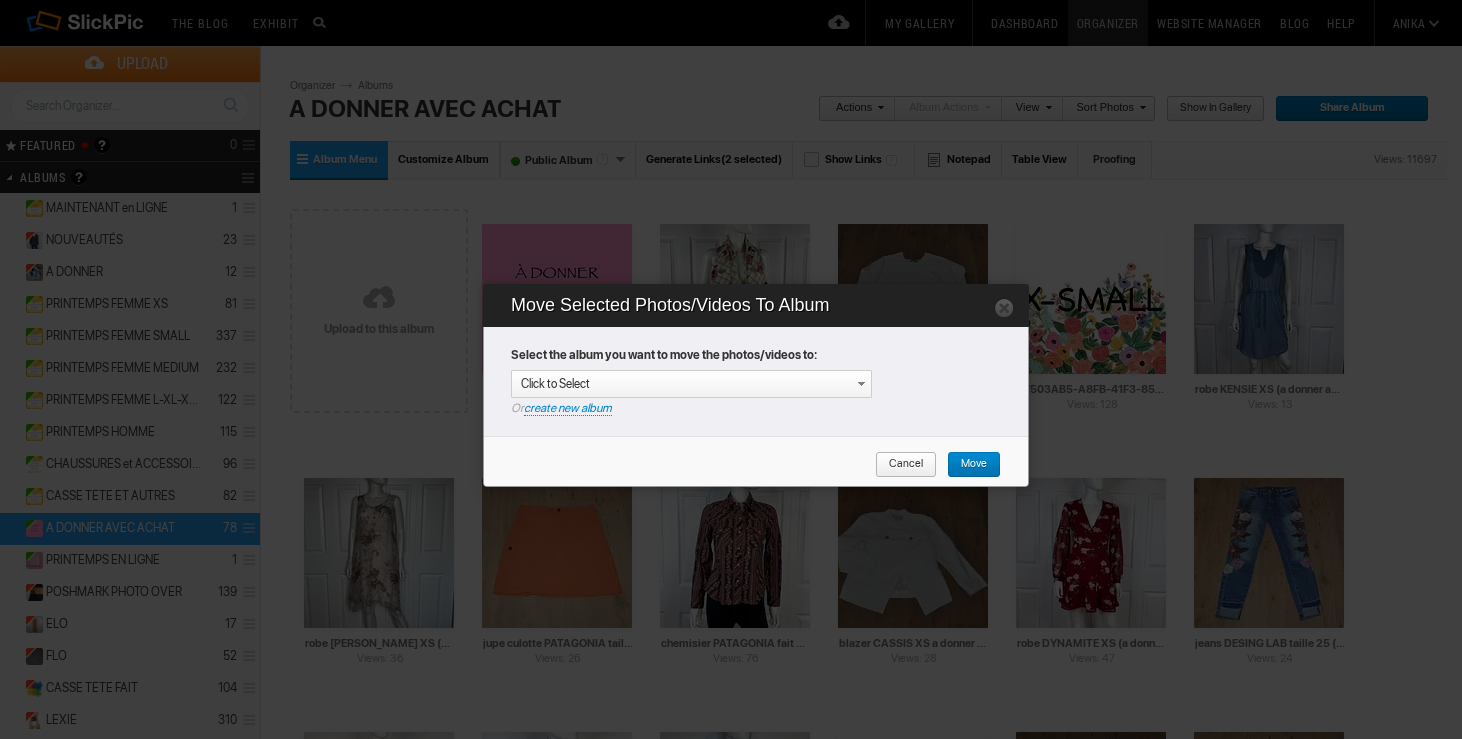 click at bounding box center [861, 384] 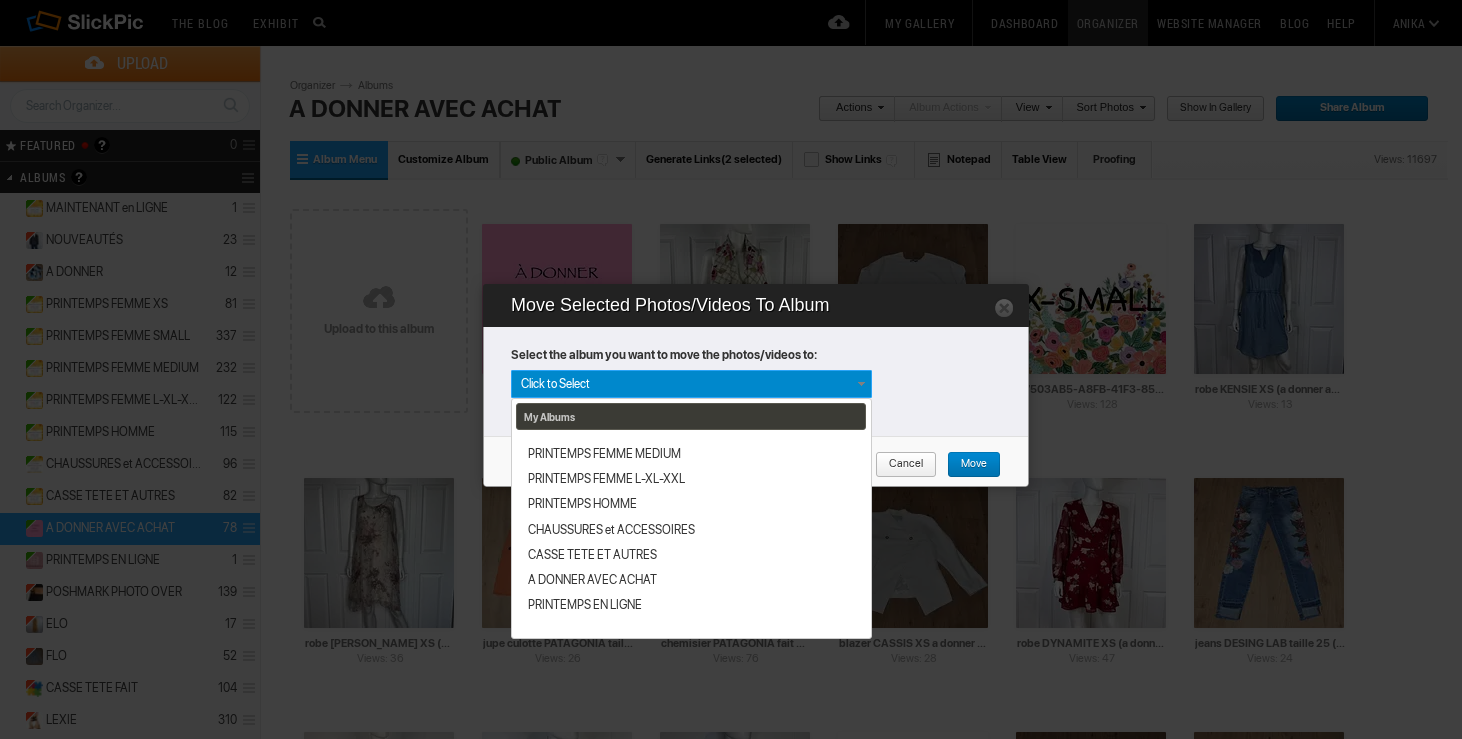 scroll, scrollTop: 340, scrollLeft: 0, axis: vertical 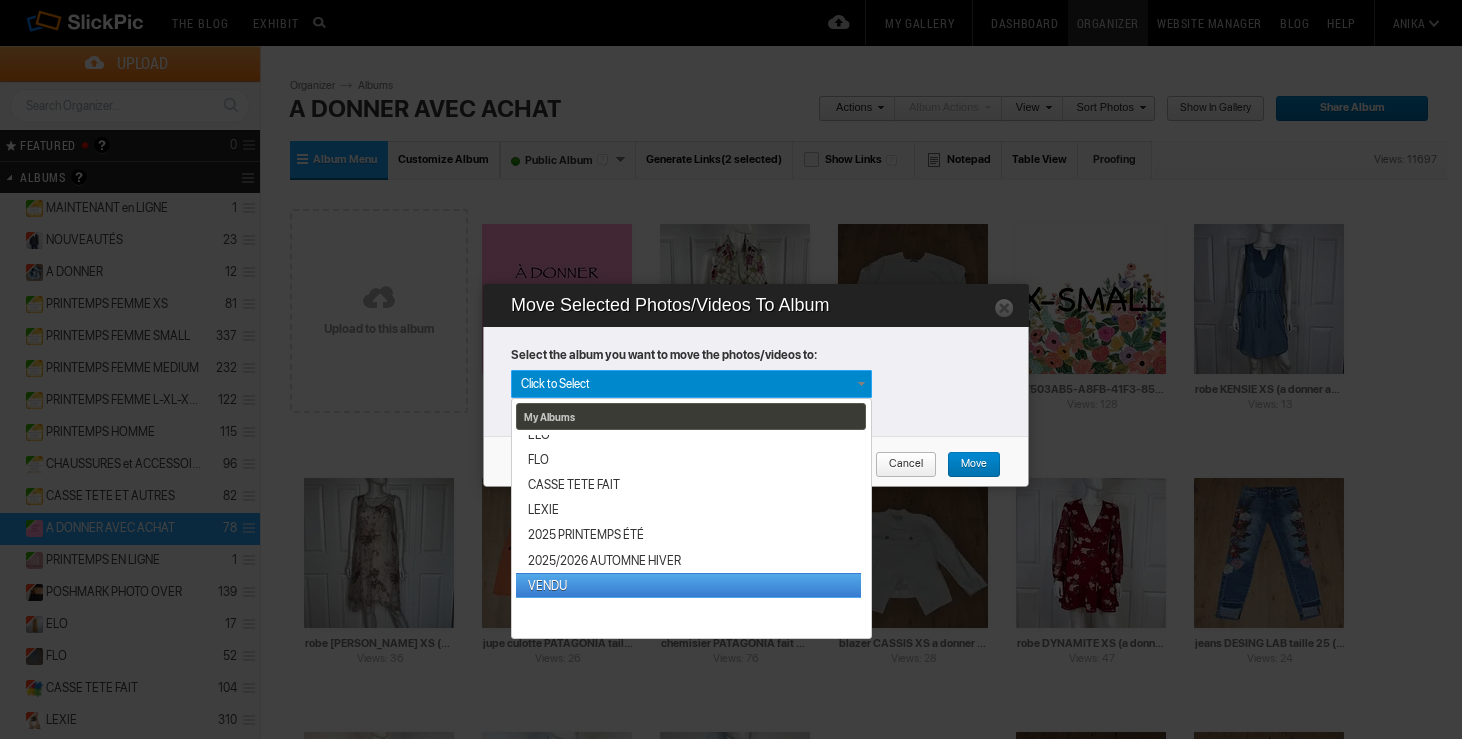 click on "VENDU" at bounding box center [688, 585] 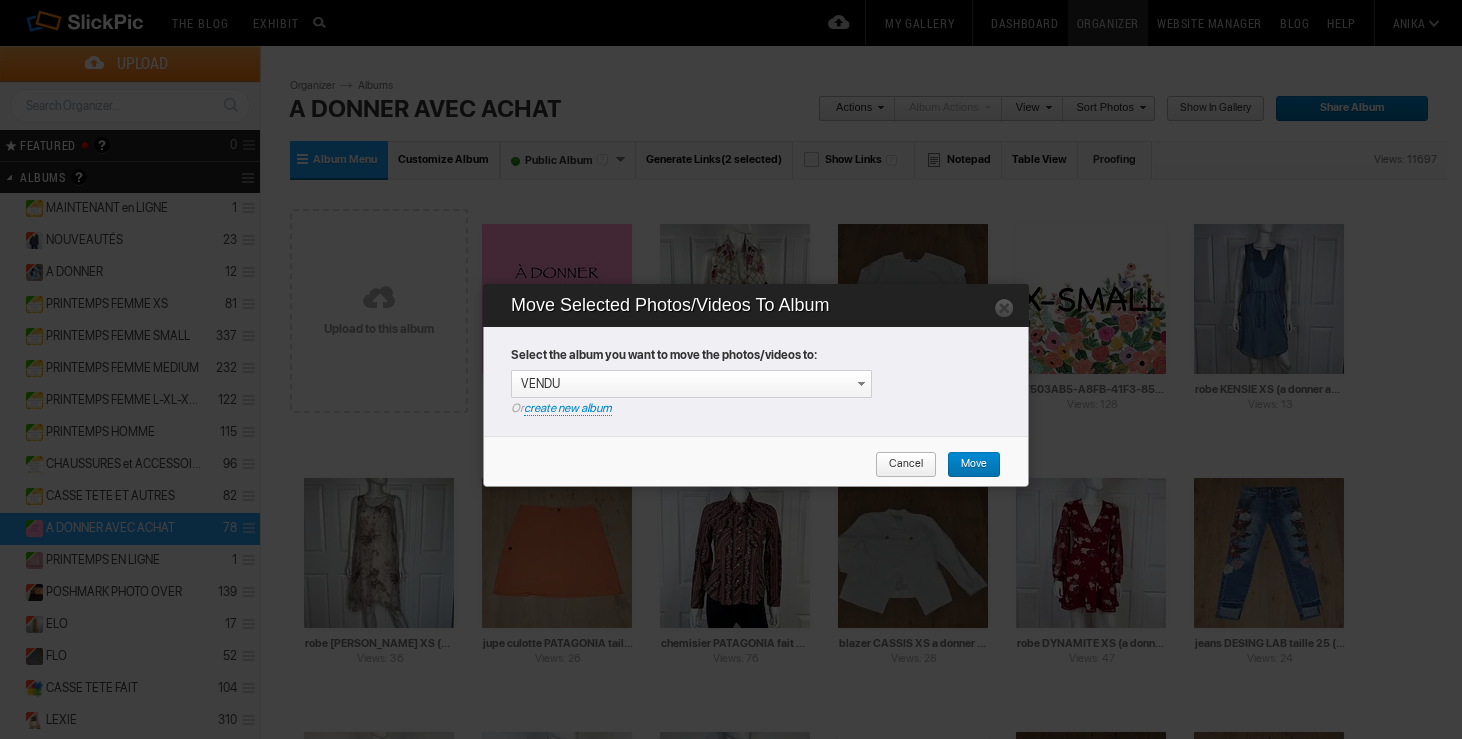 click on "Move" at bounding box center (967, 465) 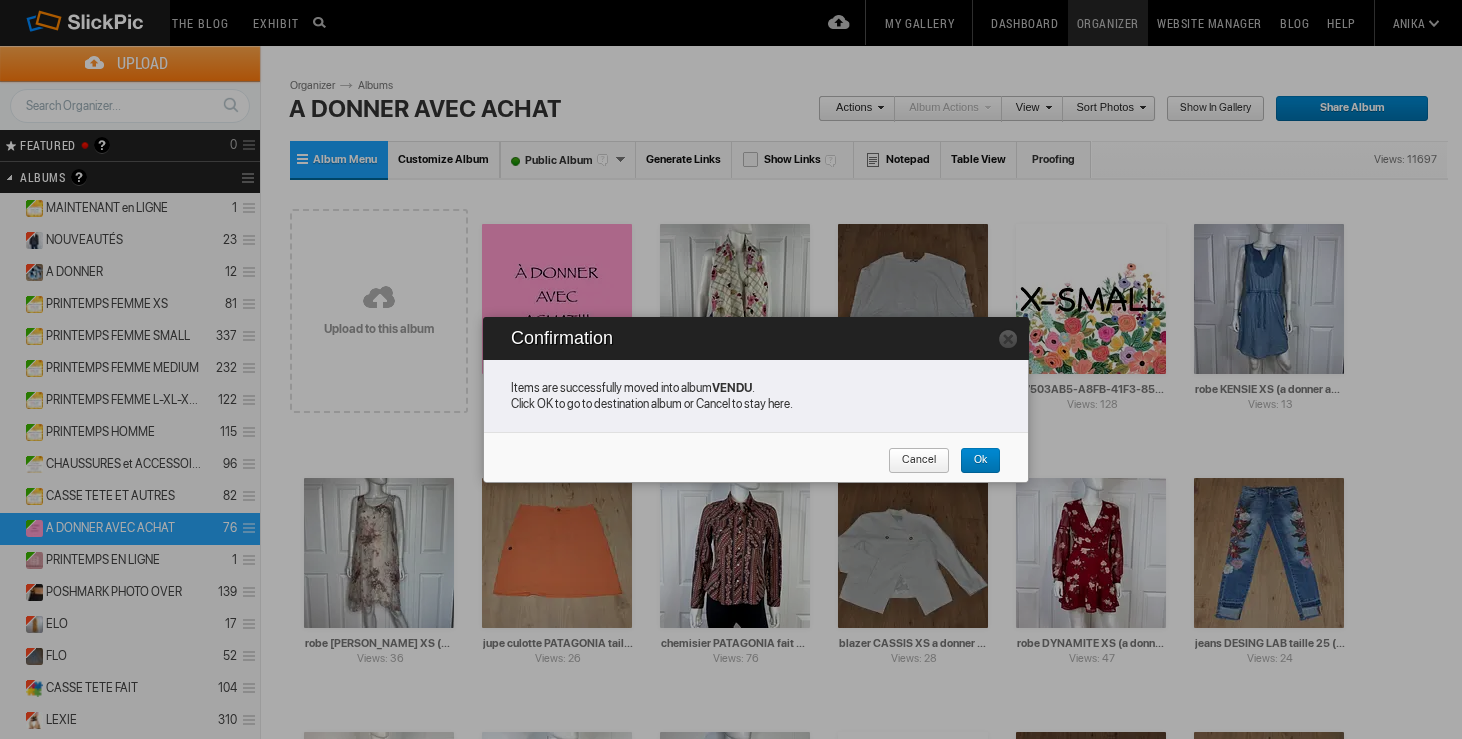 click on "Cancel" at bounding box center [919, 461] 